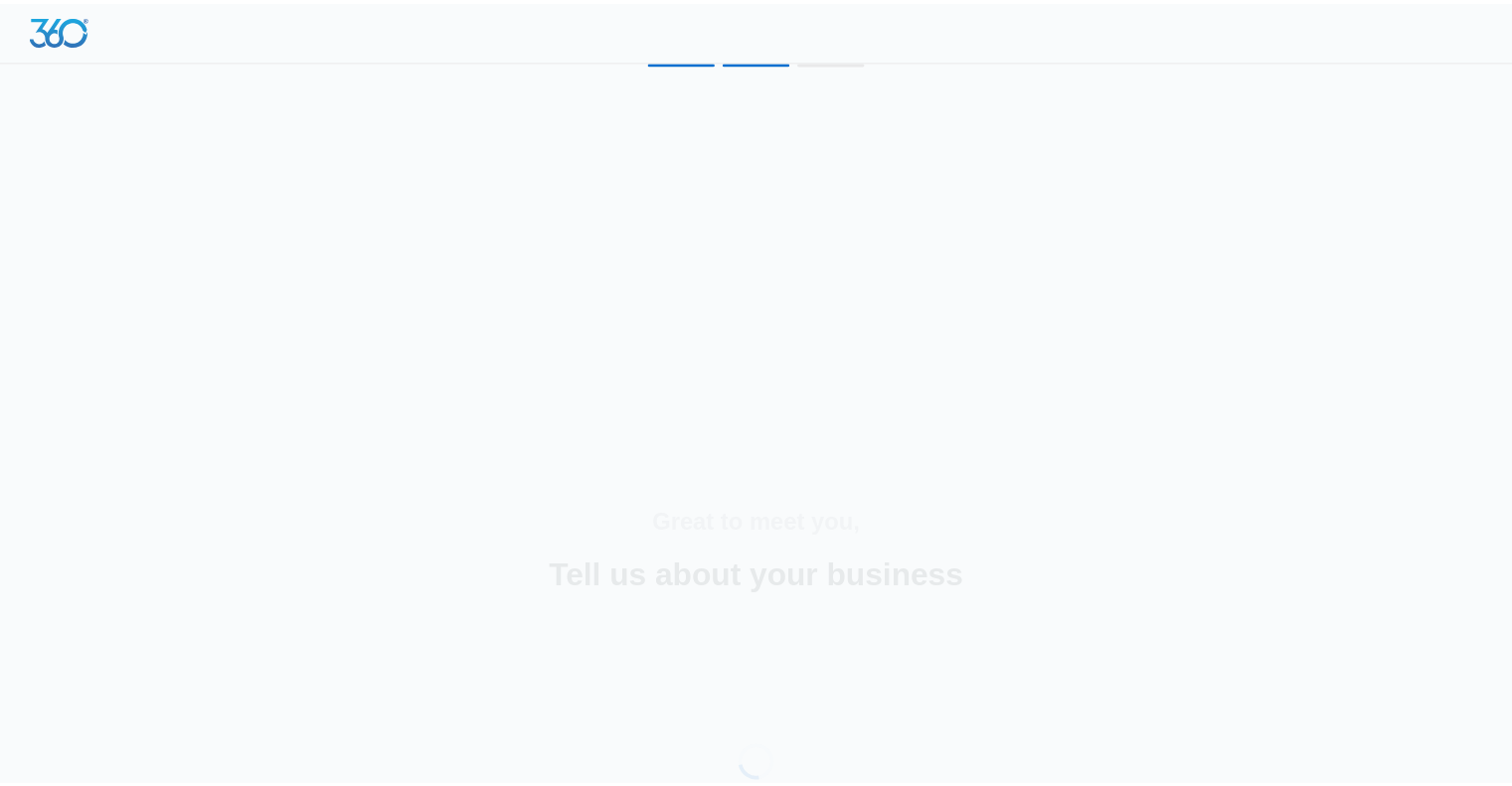 scroll, scrollTop: 0, scrollLeft: 0, axis: both 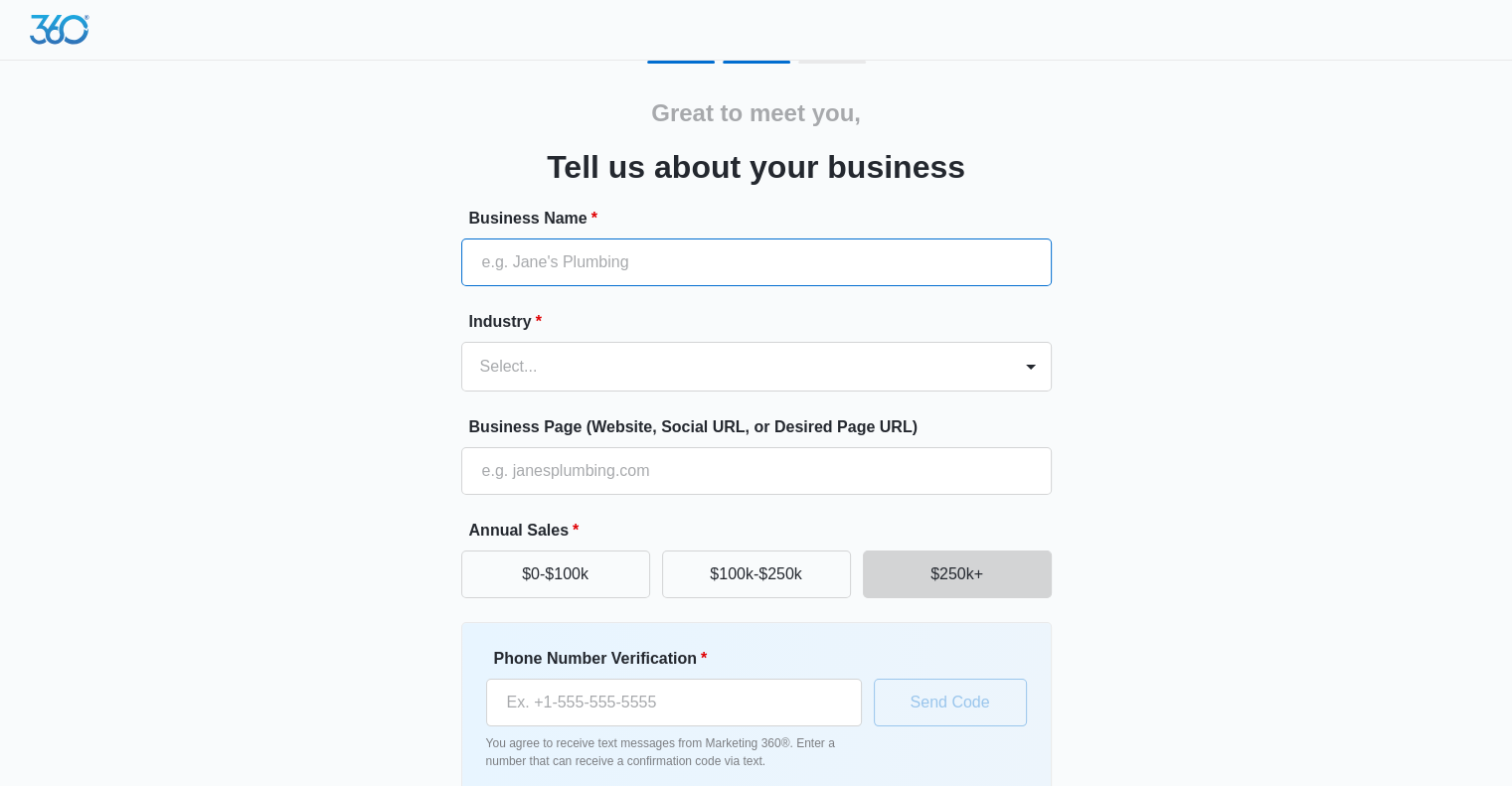 click on "Business Name *" at bounding box center [756, 262] 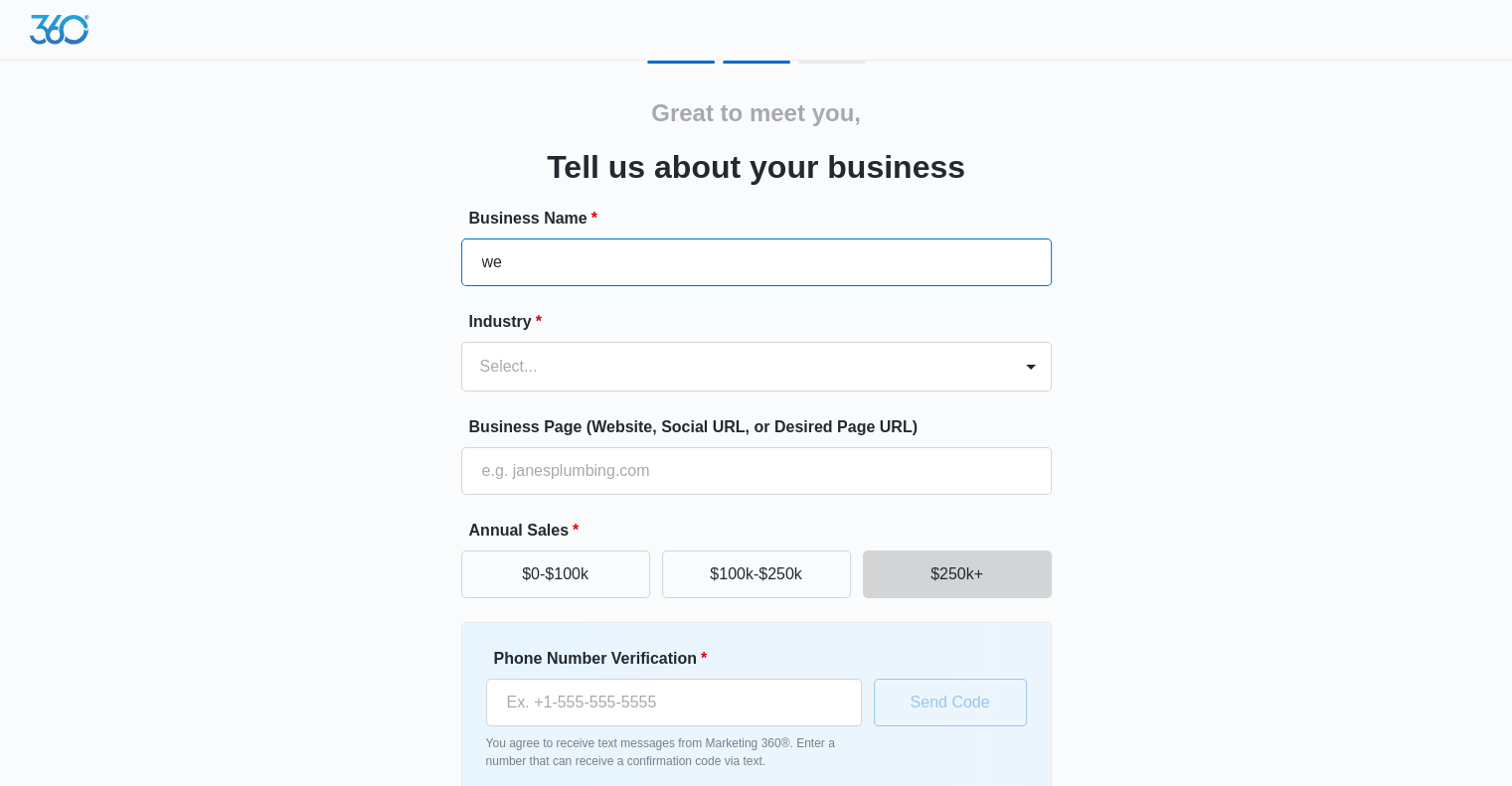 type on "w" 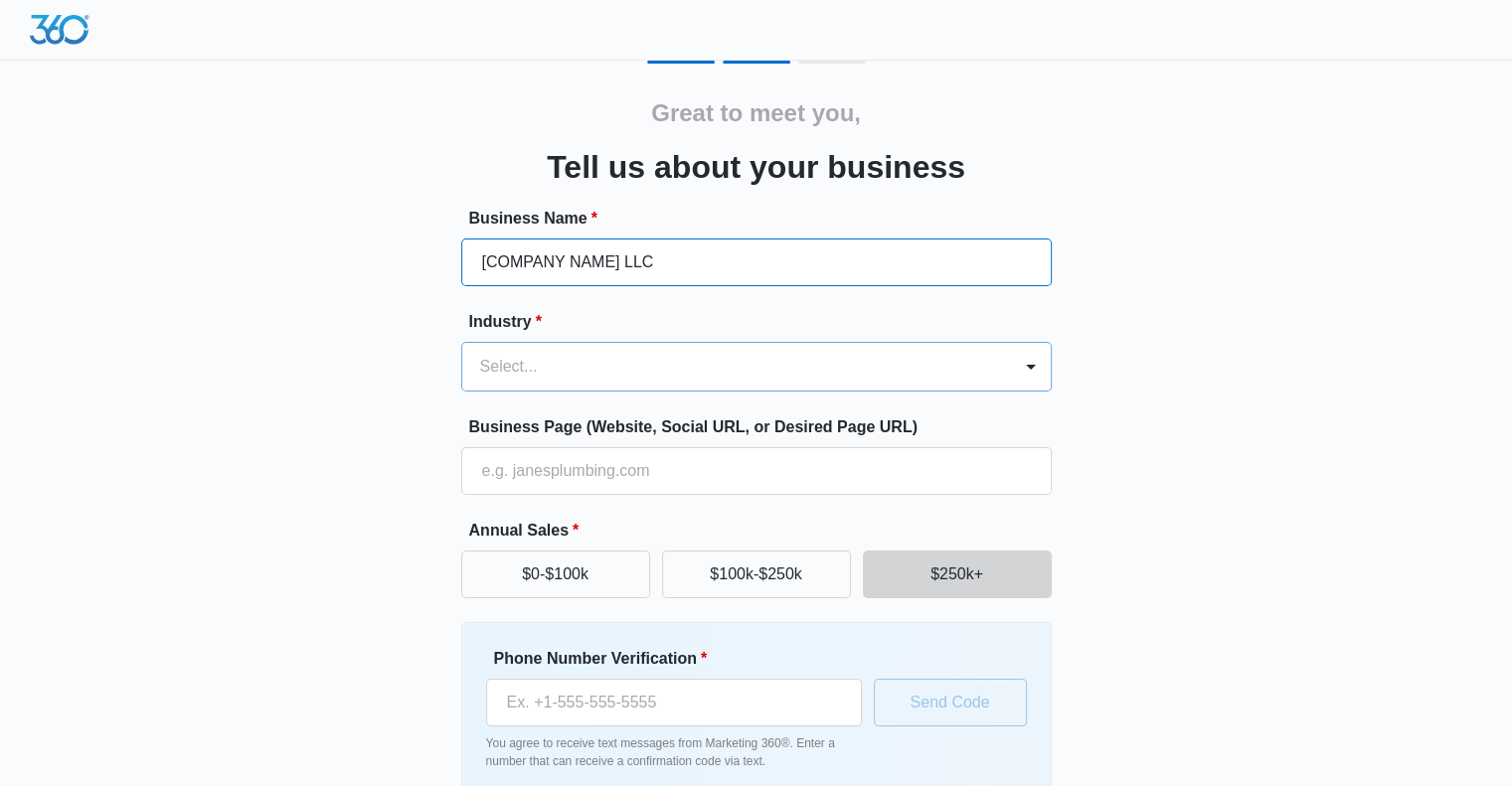 type on "[COMPANY NAME] LLC" 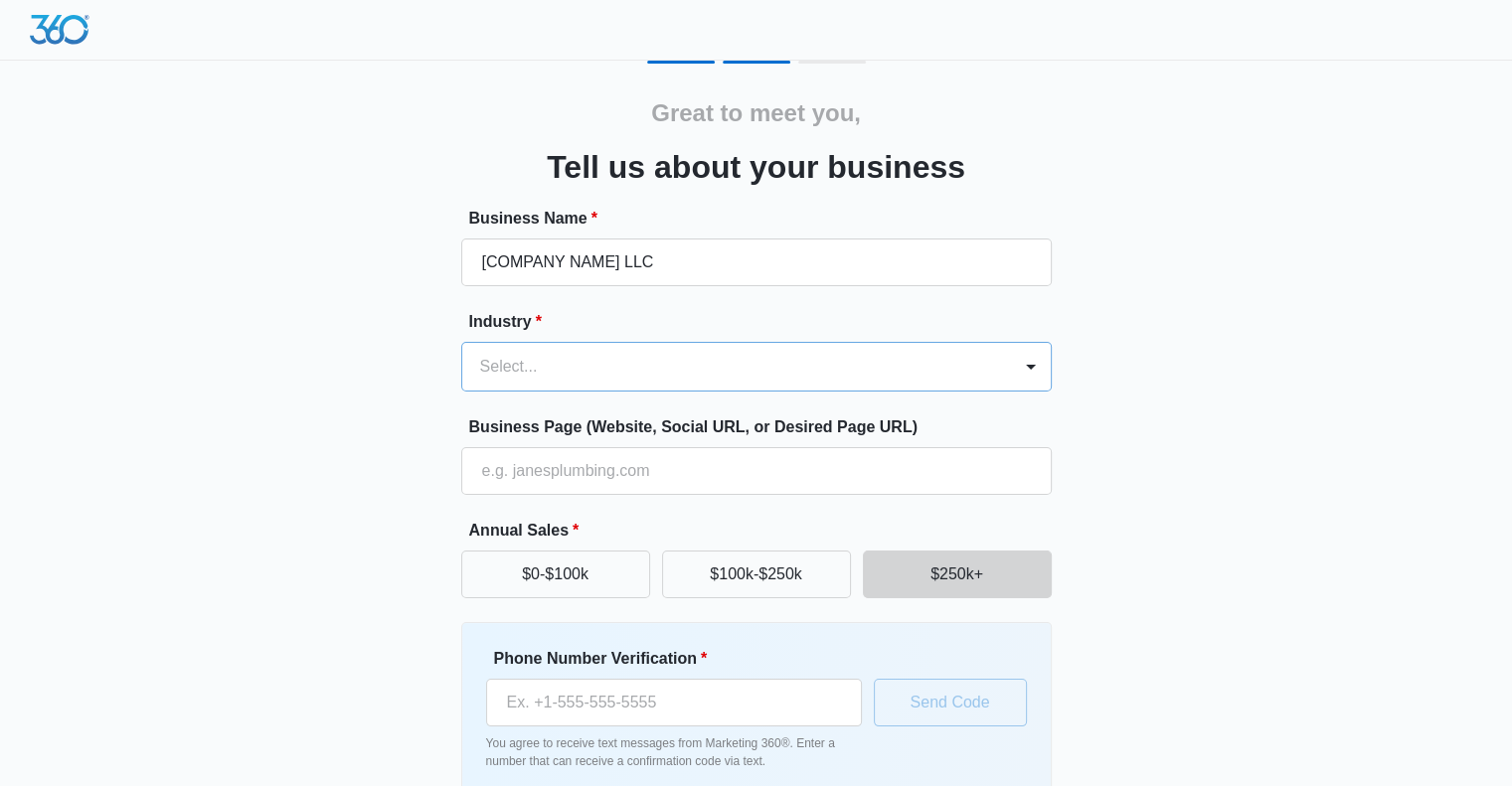 click at bounding box center (733, 367) 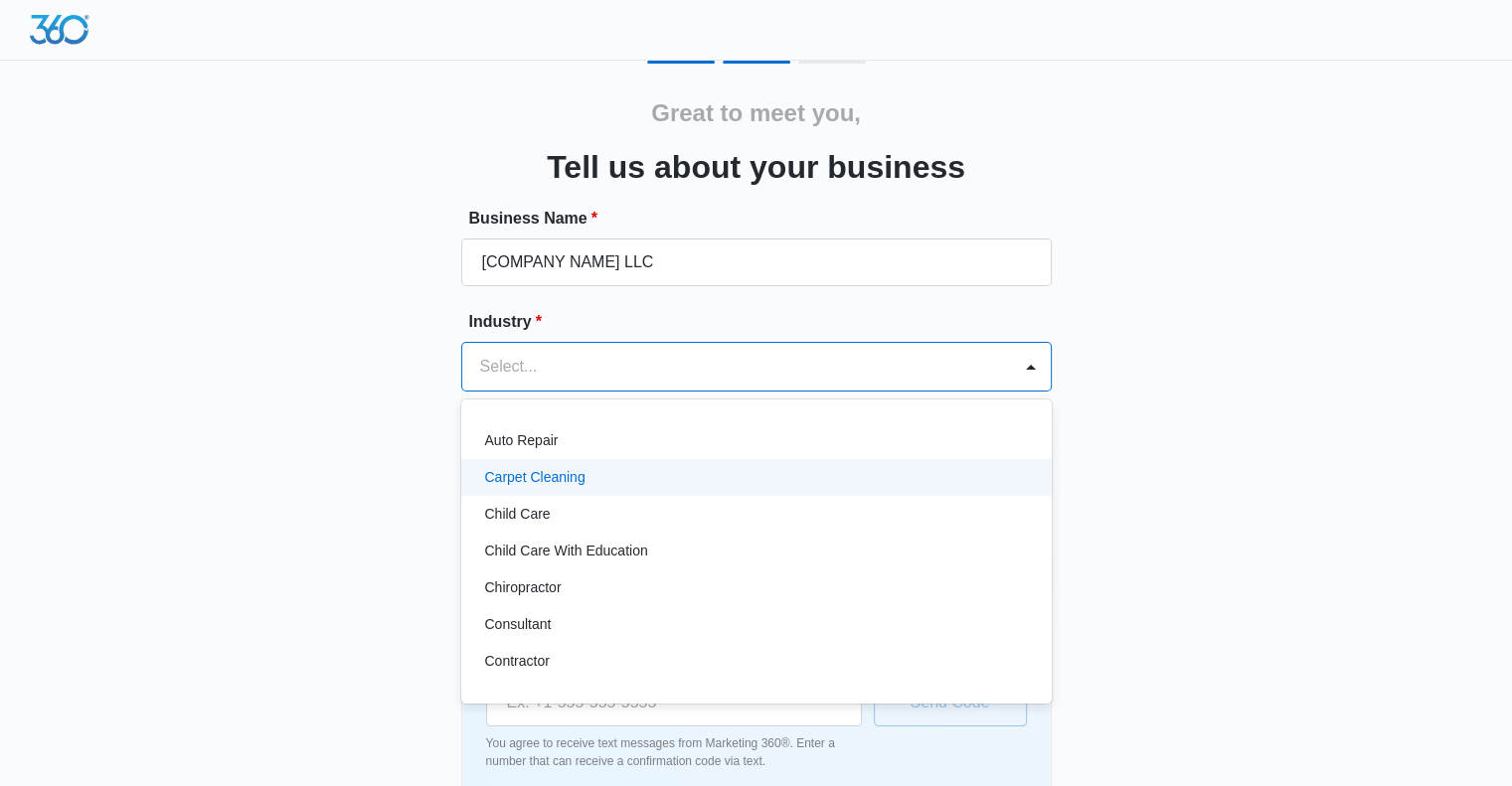 scroll, scrollTop: 126, scrollLeft: 0, axis: vertical 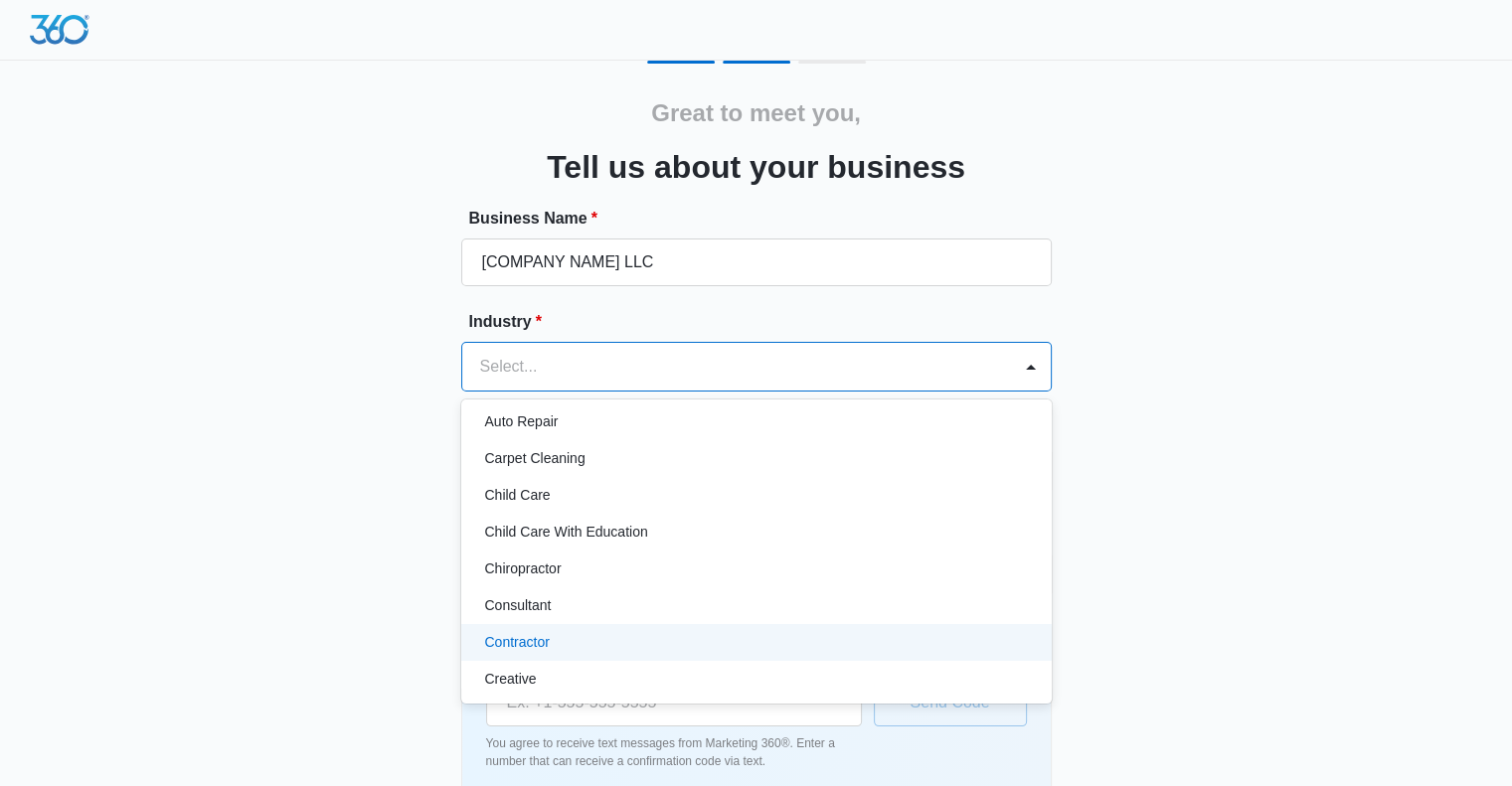 click on "Contractor" at bounding box center (755, 642) 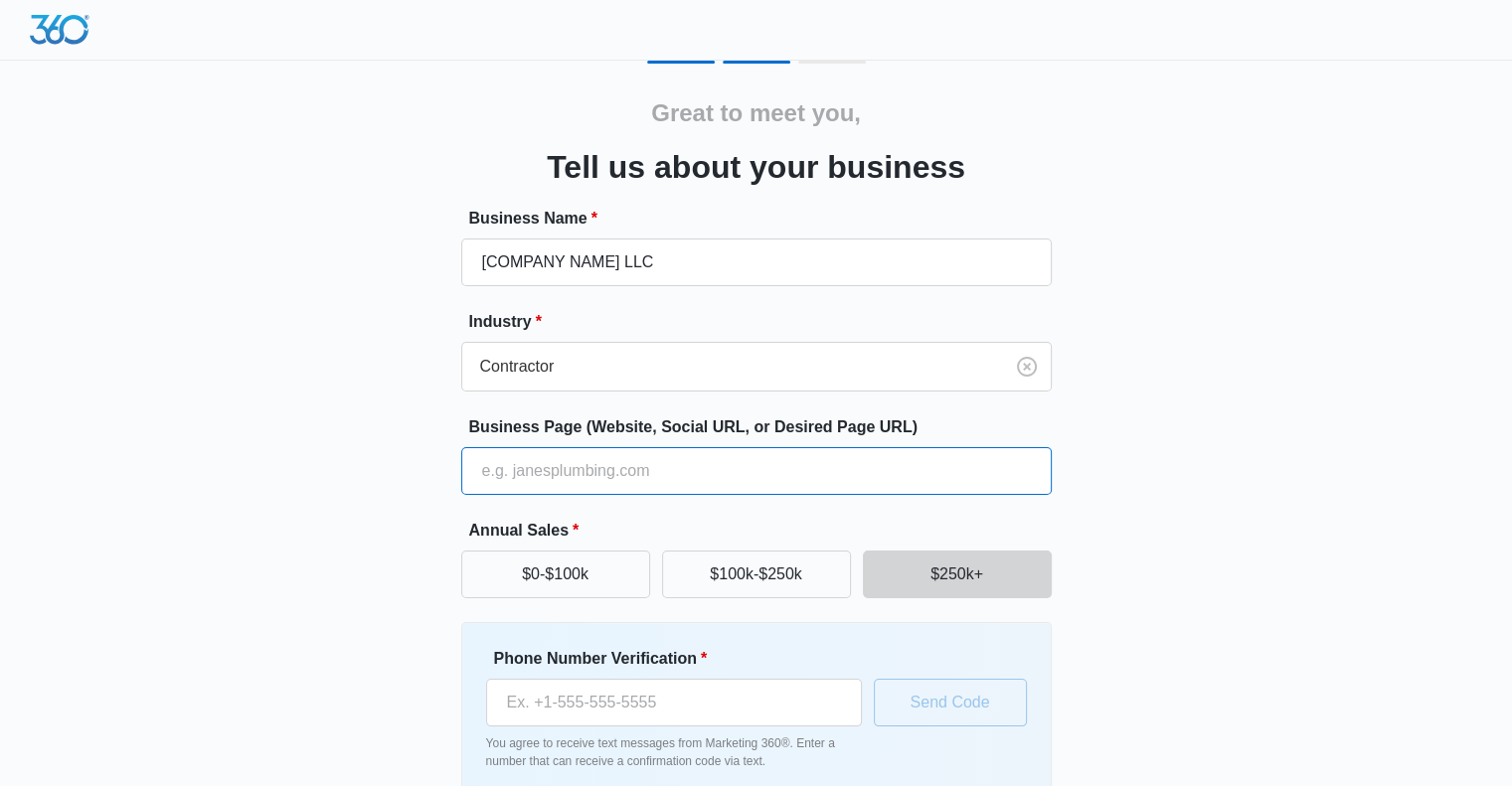 click on "Business Page (Website, Social URL, or Desired Page URL)" at bounding box center (756, 471) 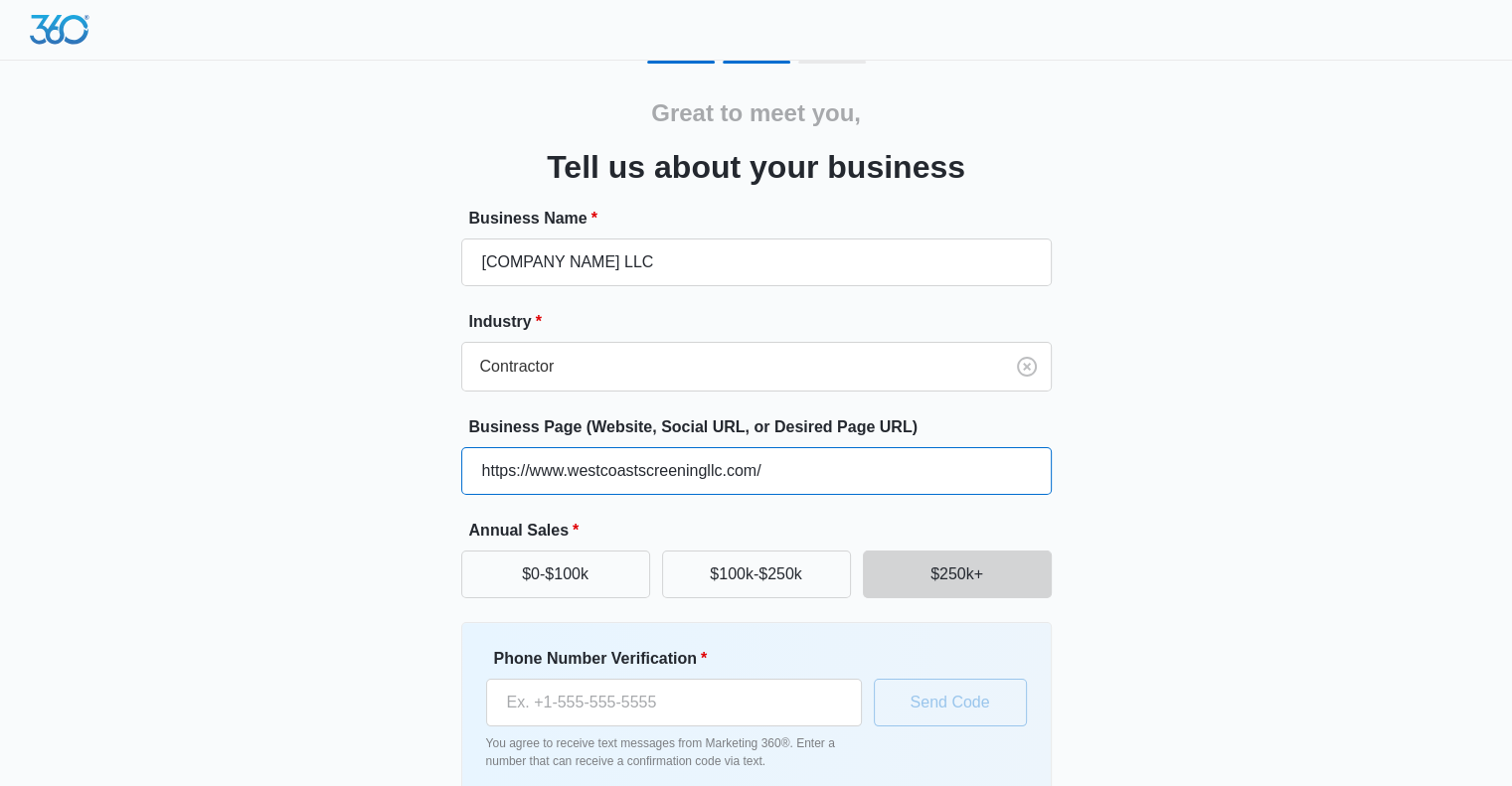 scroll, scrollTop: 103, scrollLeft: 0, axis: vertical 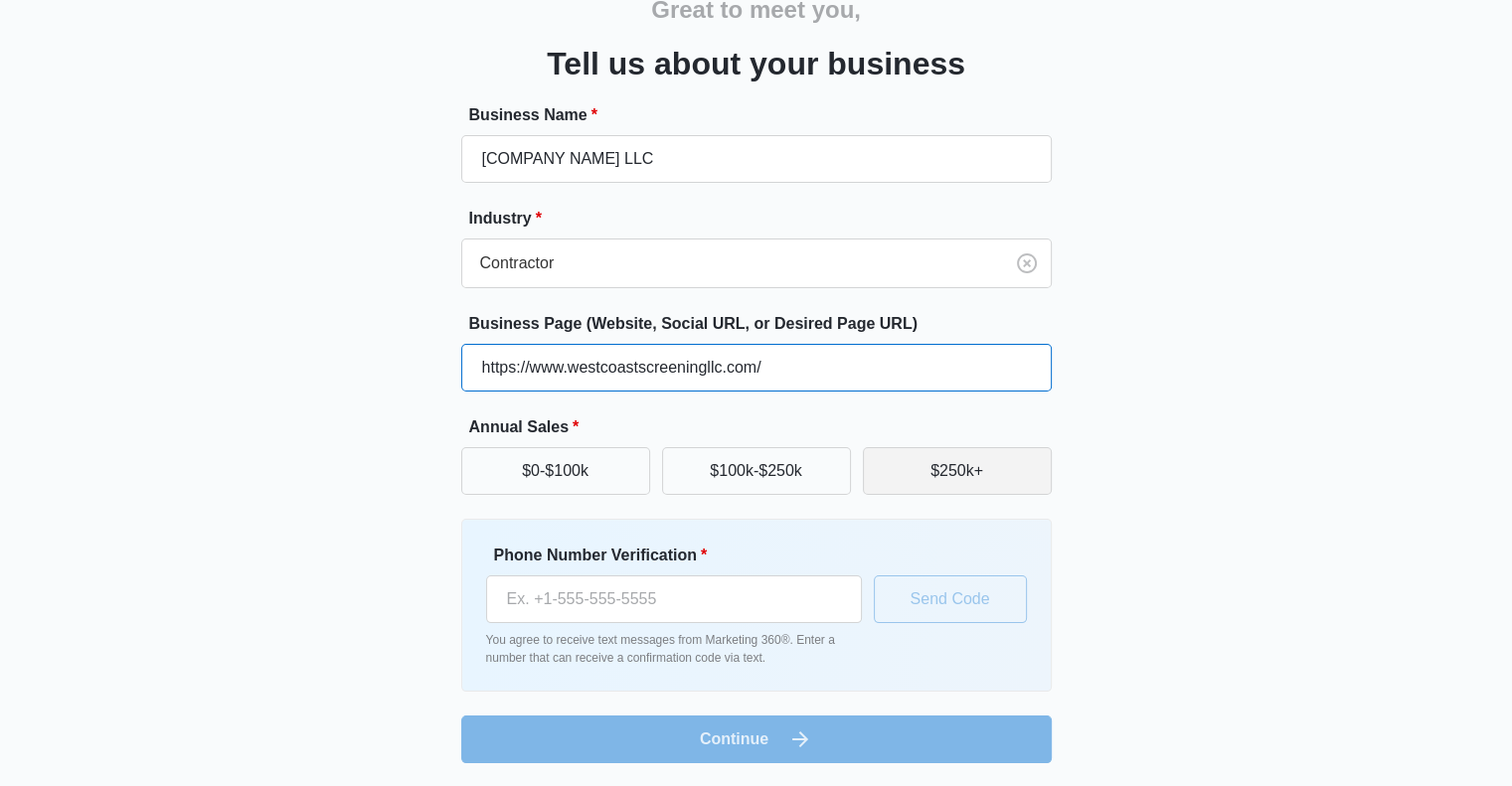 type on "https://www.westcoastscreeningllc.com/" 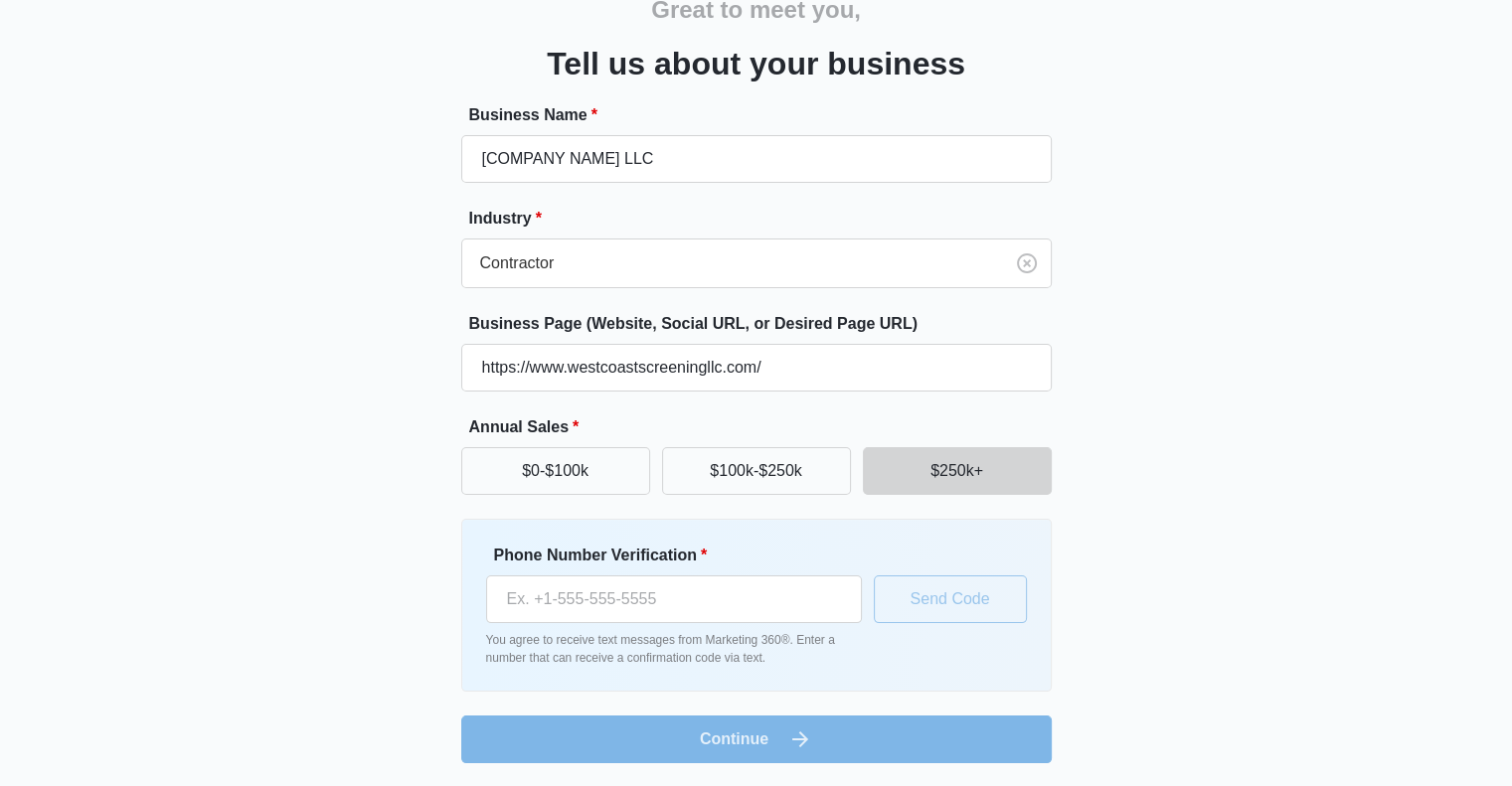 click on "$250k+" at bounding box center (957, 471) 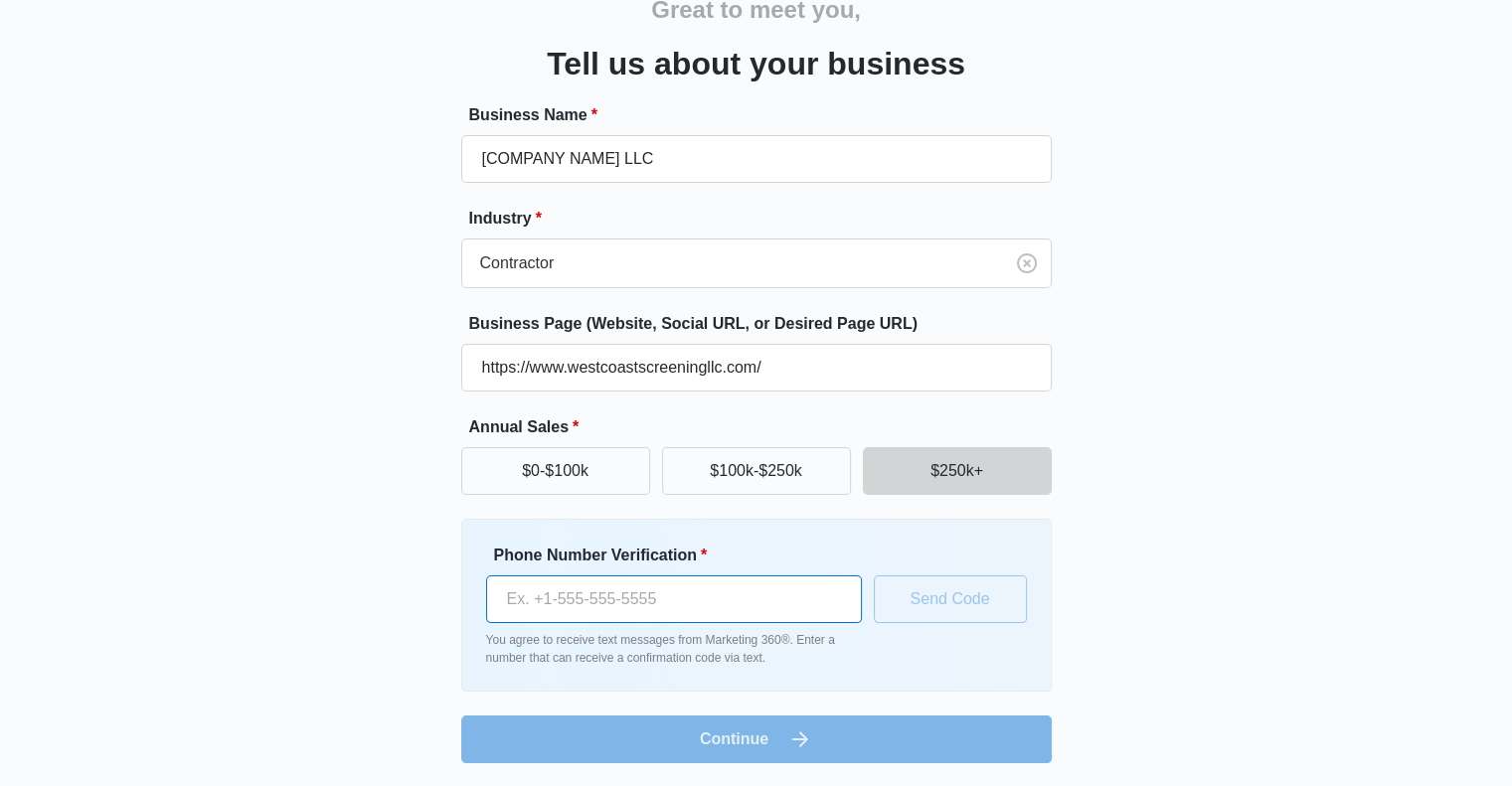 click on "Phone Number Verification *" at bounding box center (674, 599) 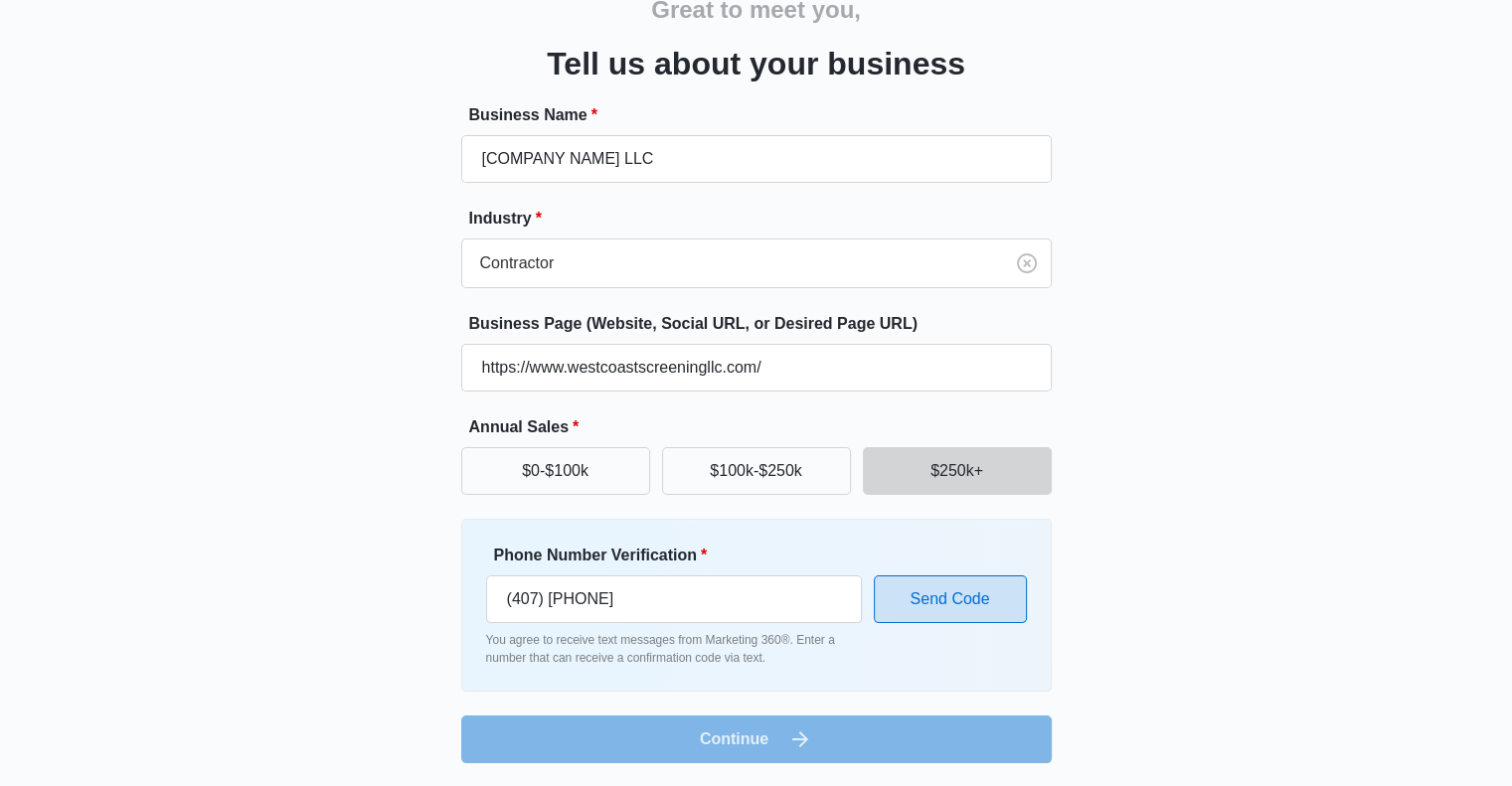 click on "Send Code" at bounding box center (950, 599) 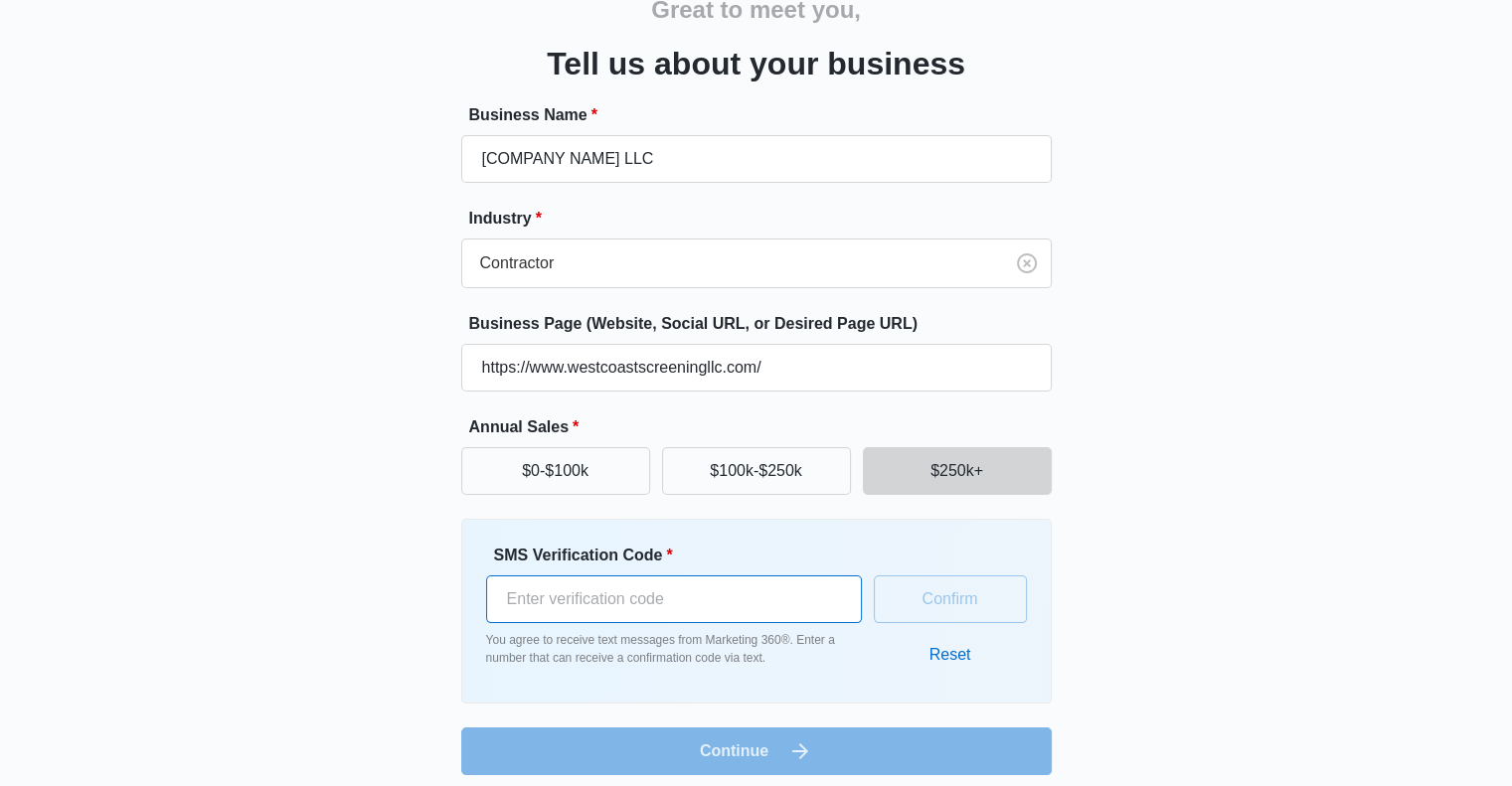 click on "SMS Verification Code *" at bounding box center (674, 599) 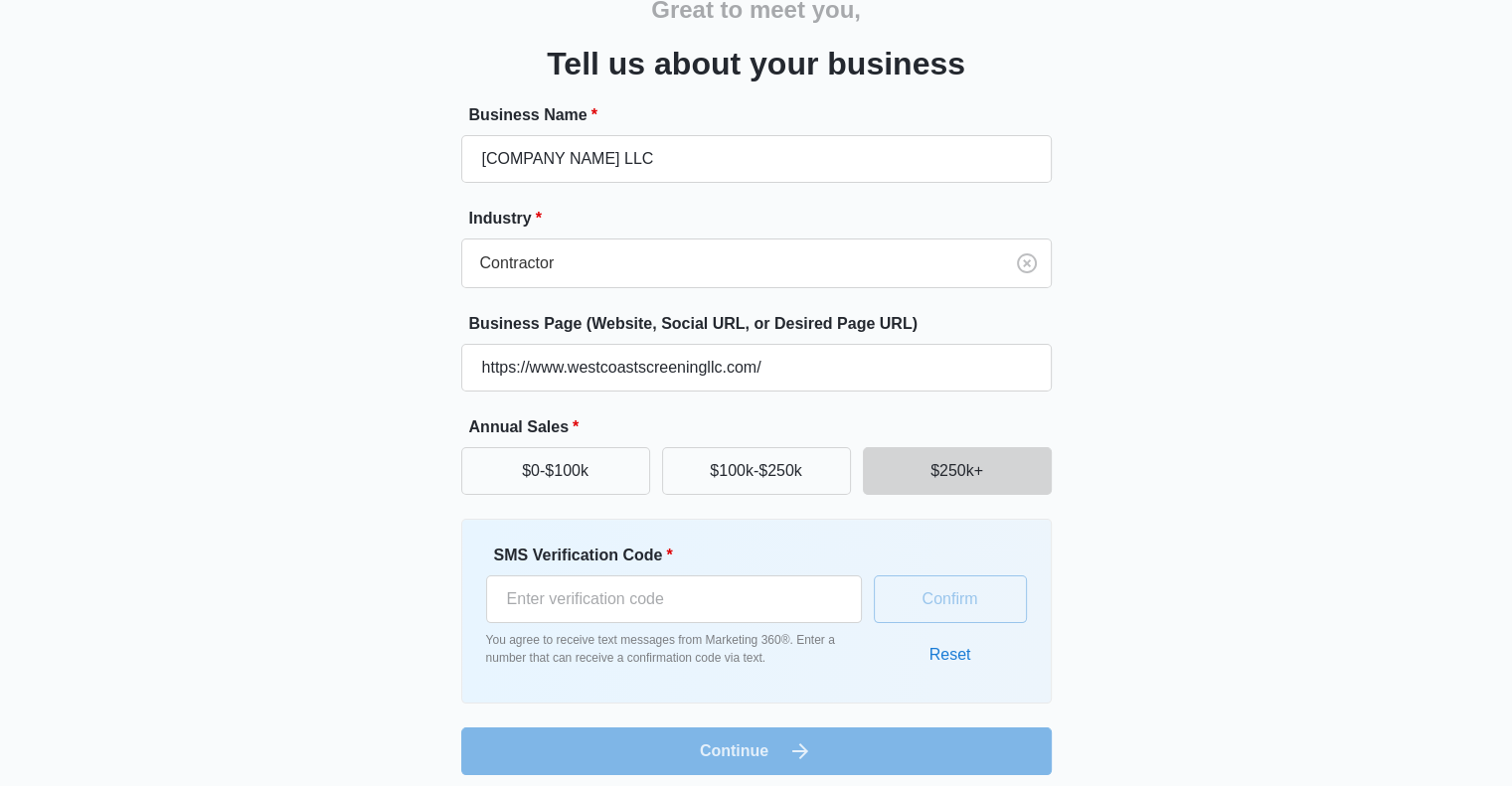 click on "Reset" at bounding box center (950, 655) 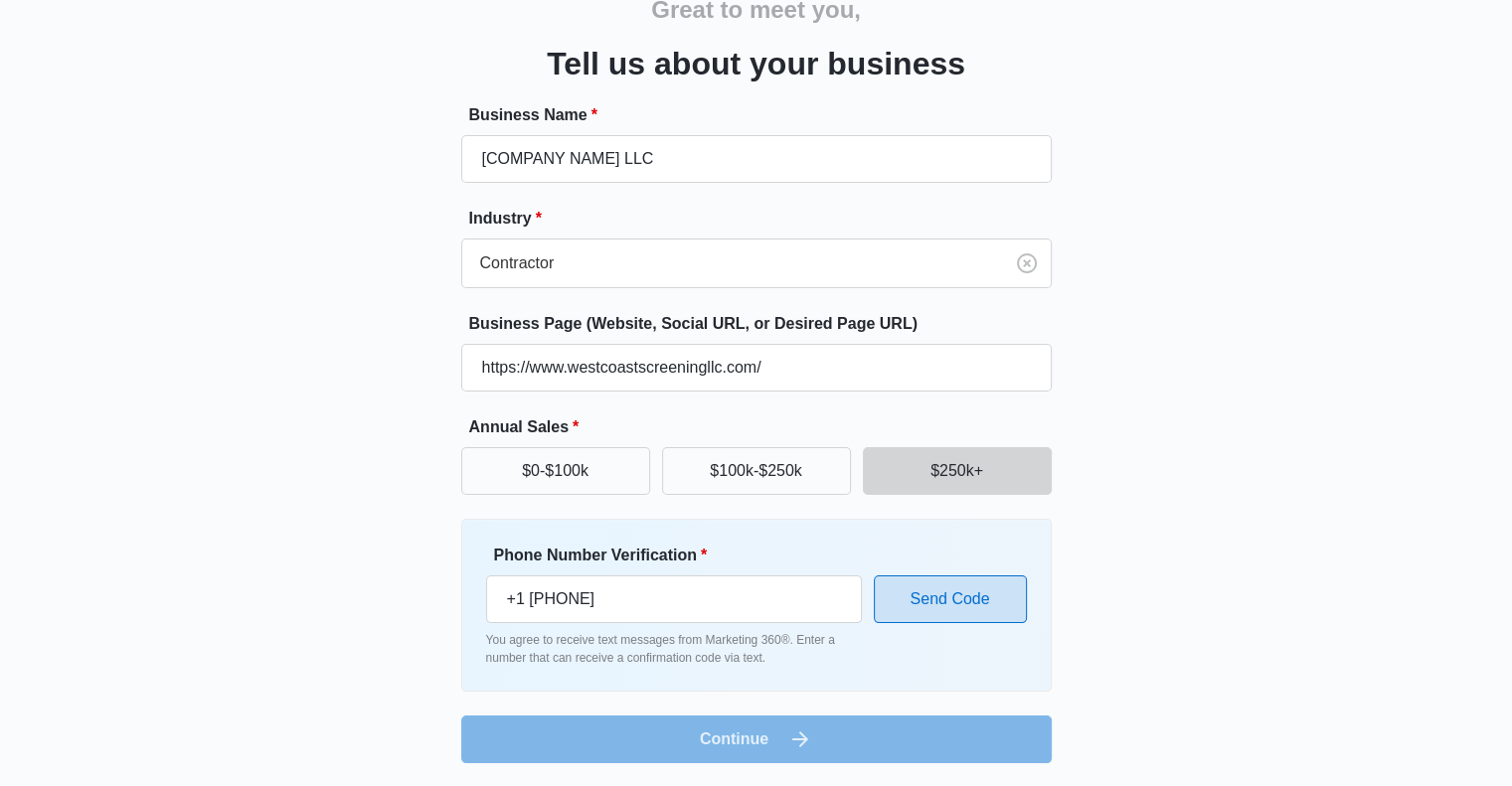 click on "Send Code" at bounding box center [950, 599] 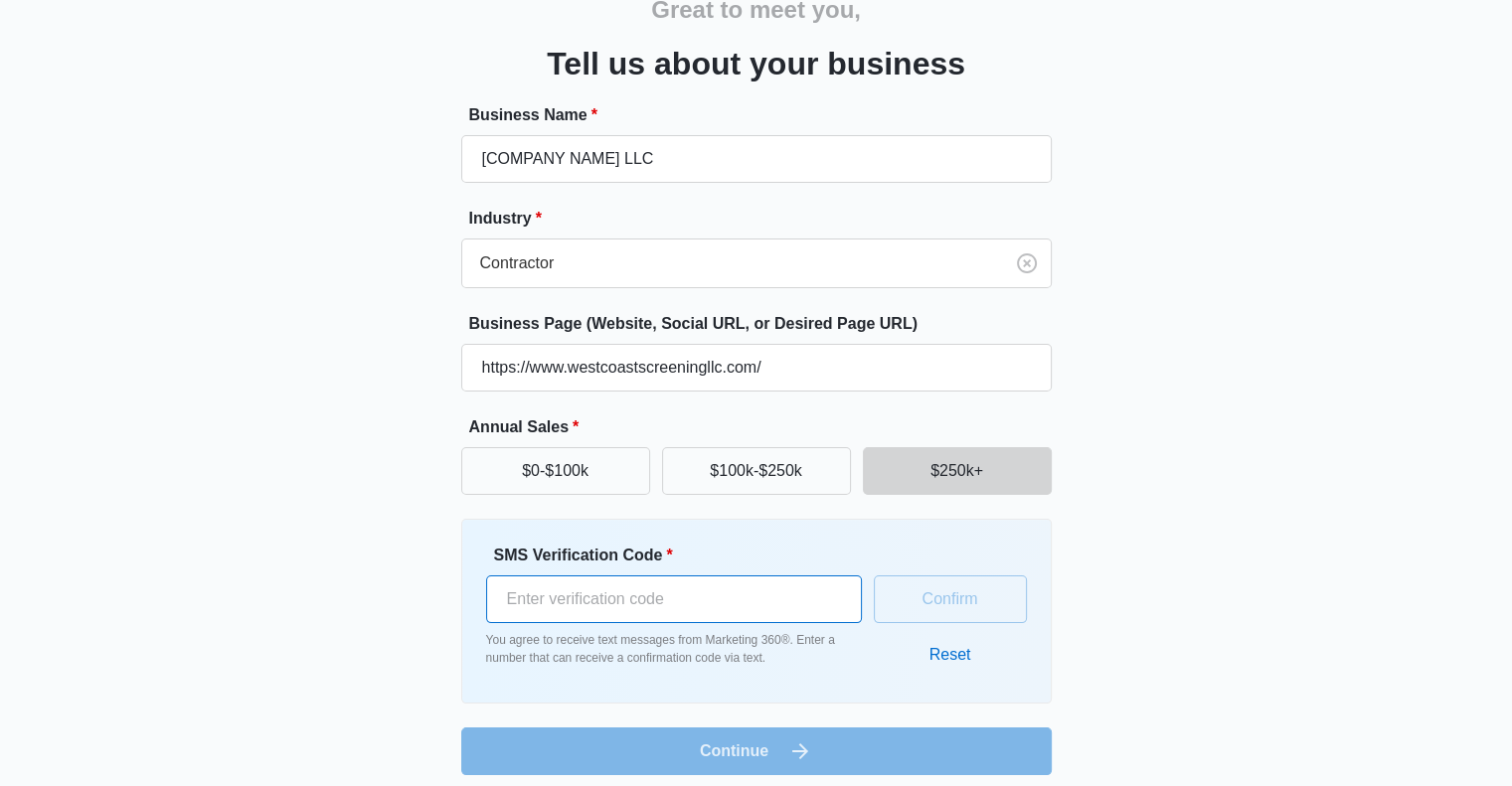 click on "SMS Verification Code *" at bounding box center [674, 599] 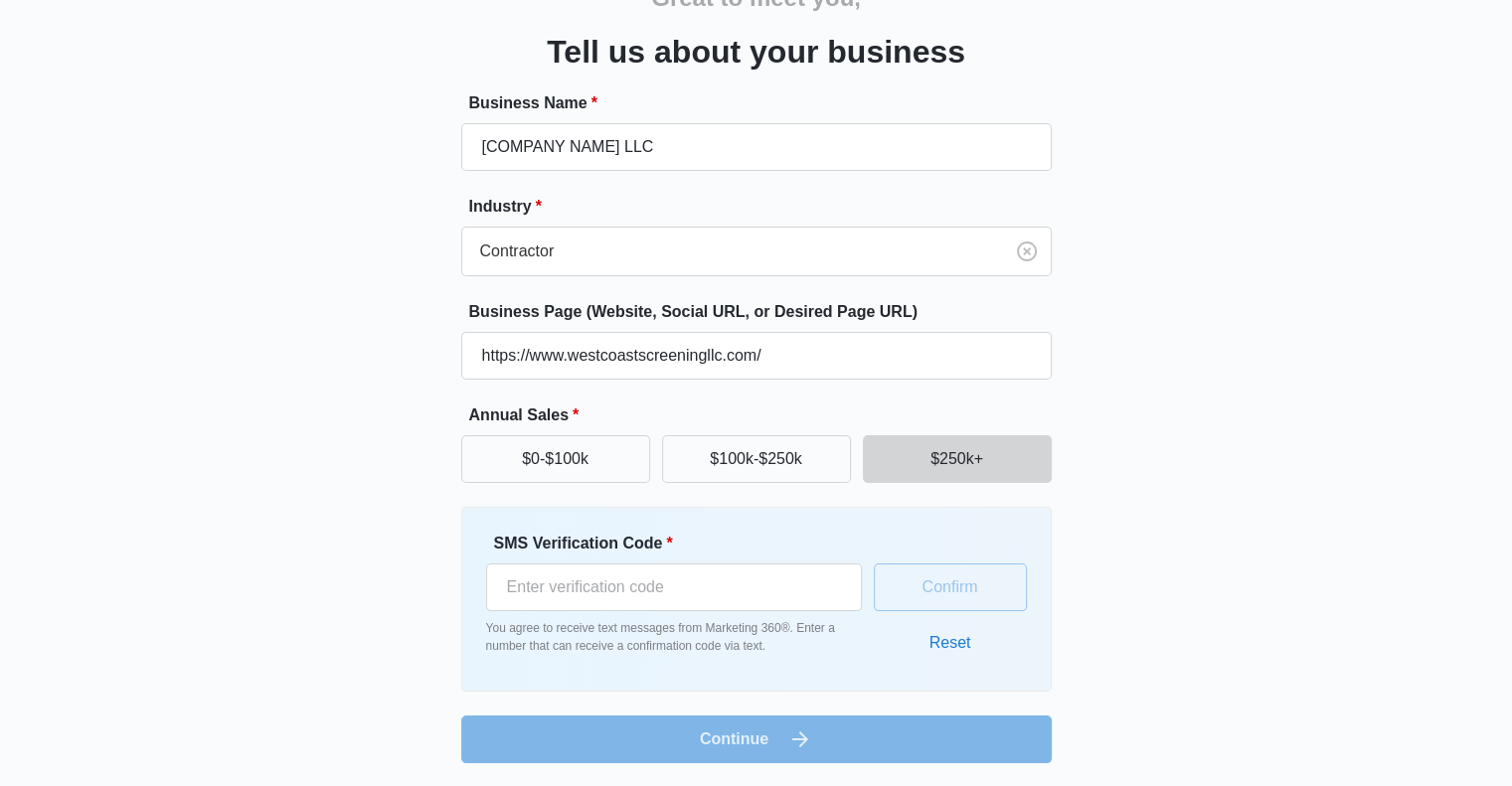 click on "Reset" at bounding box center (950, 643) 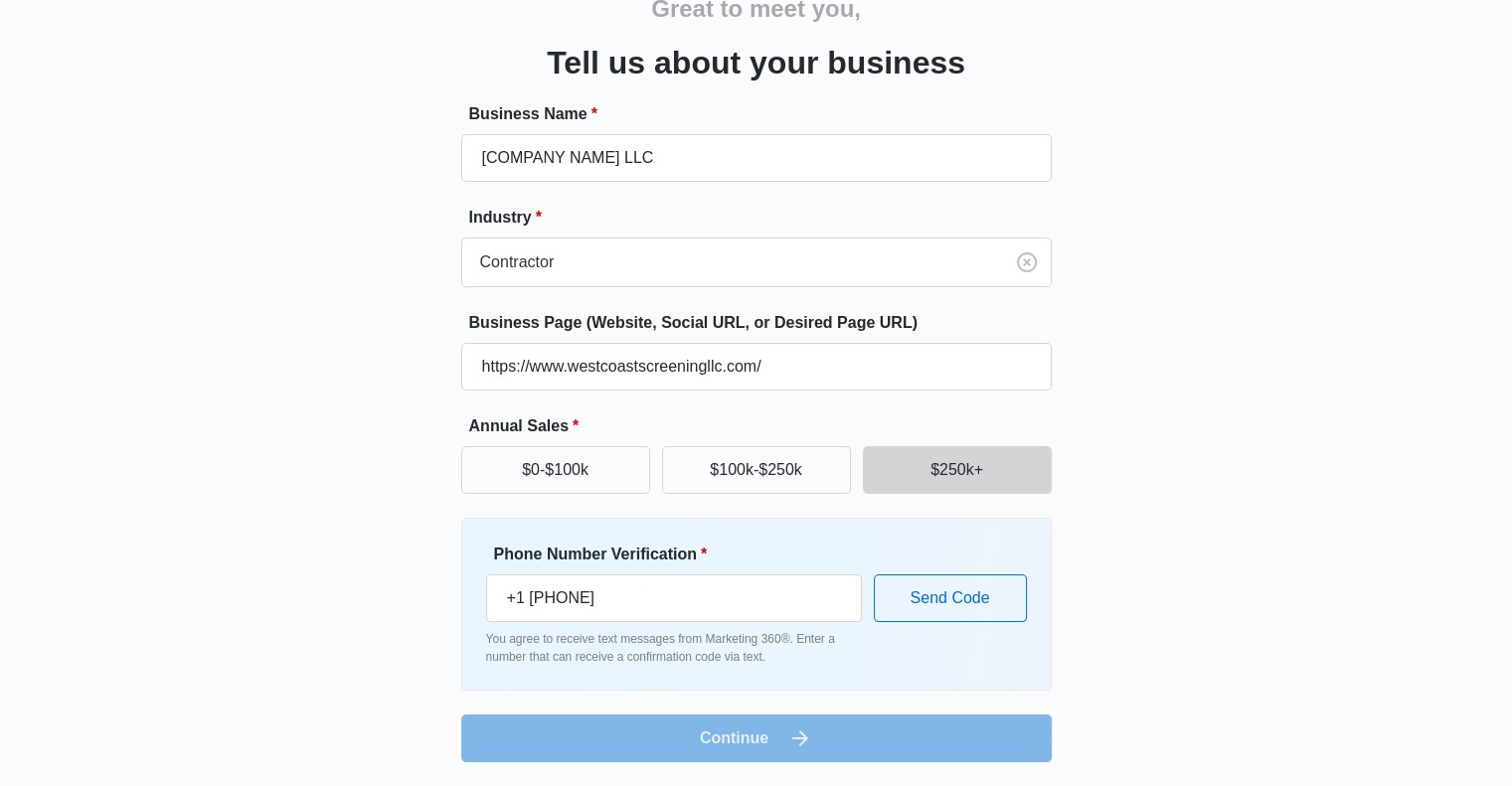 scroll, scrollTop: 103, scrollLeft: 0, axis: vertical 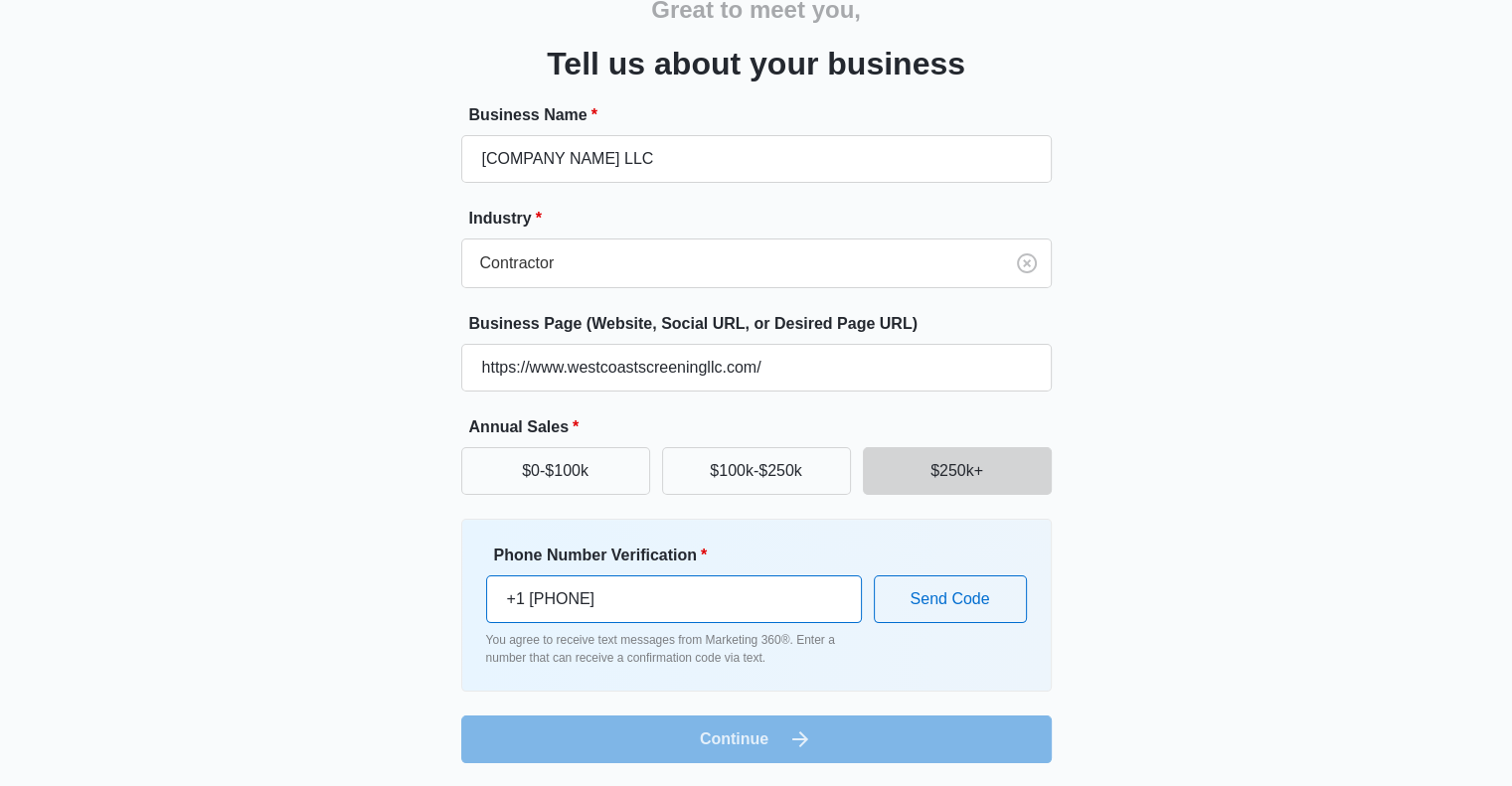 drag, startPoint x: 529, startPoint y: 597, endPoint x: 453, endPoint y: 598, distance: 76.00658 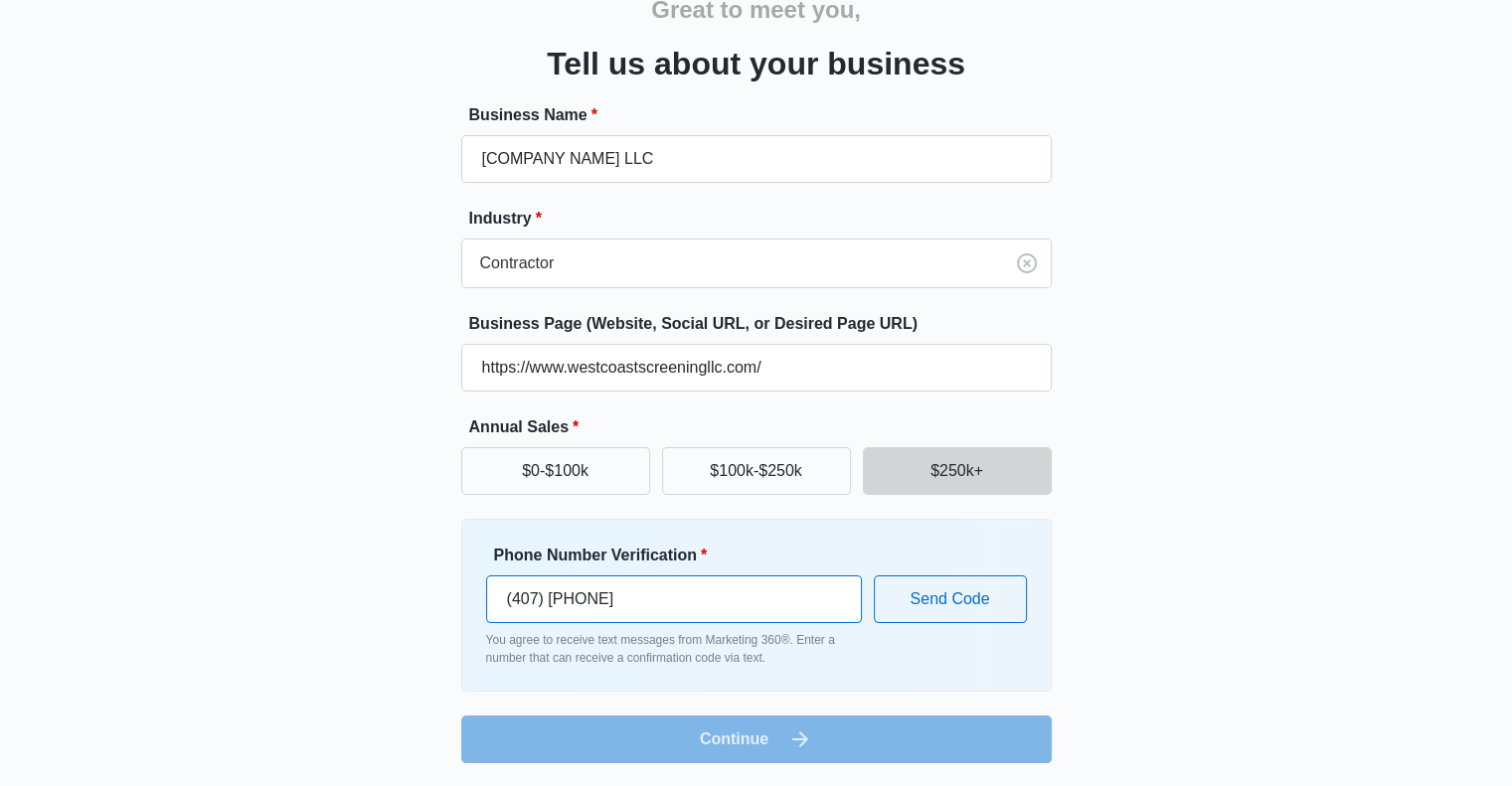type on "(407) [PHONE]" 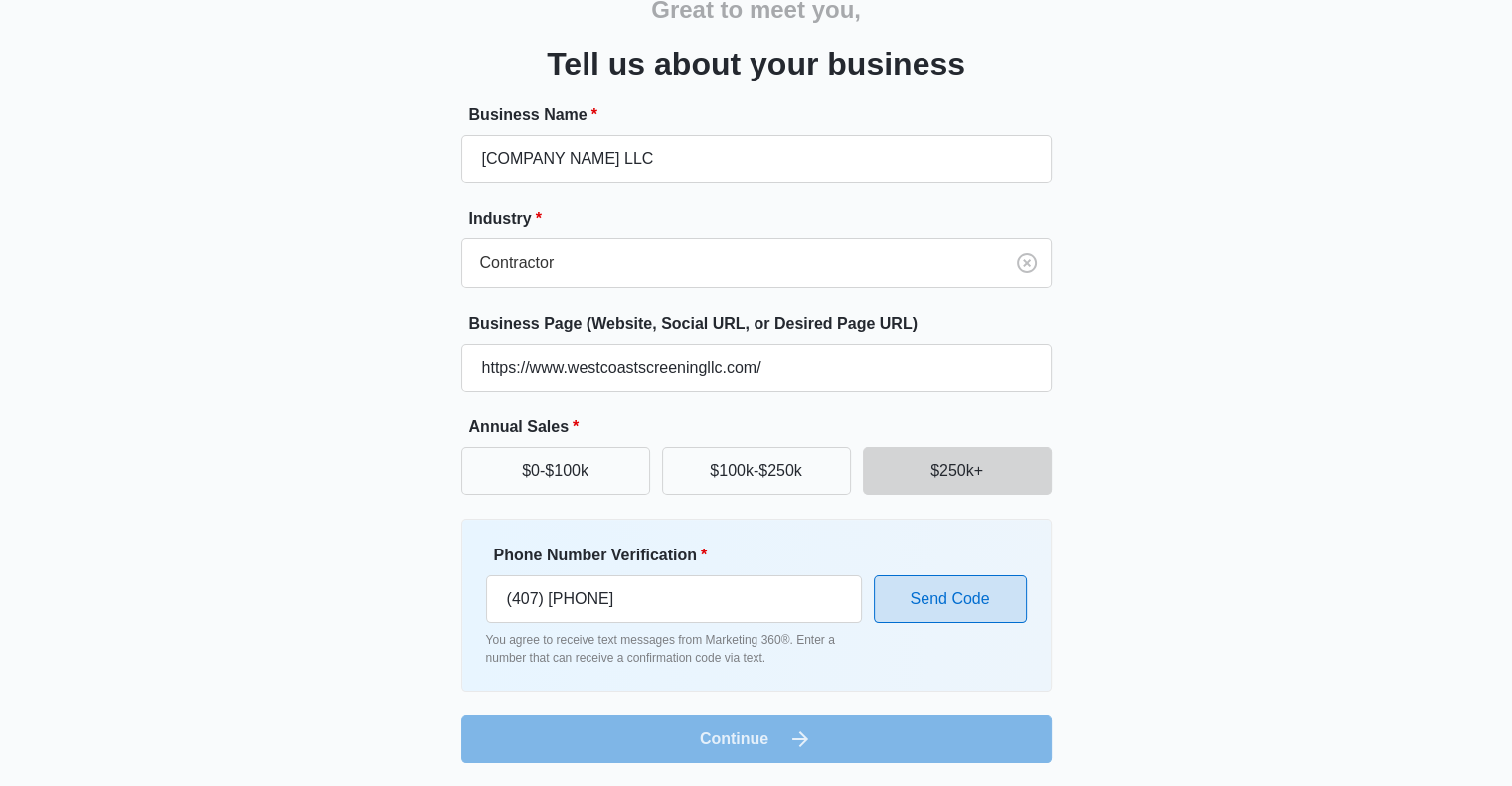 click on "Send Code" at bounding box center (950, 599) 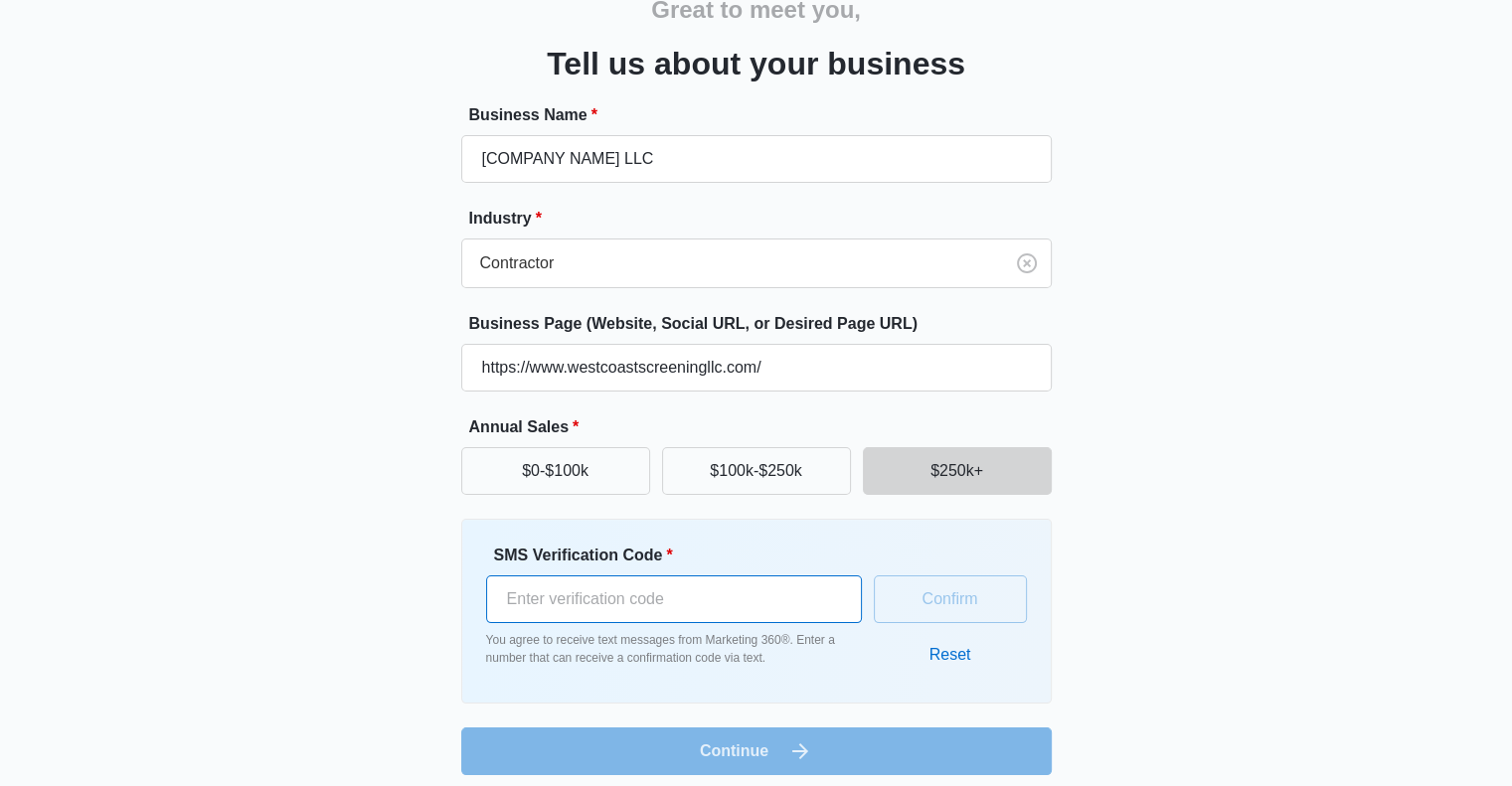 click on "SMS Verification Code *" at bounding box center (674, 599) 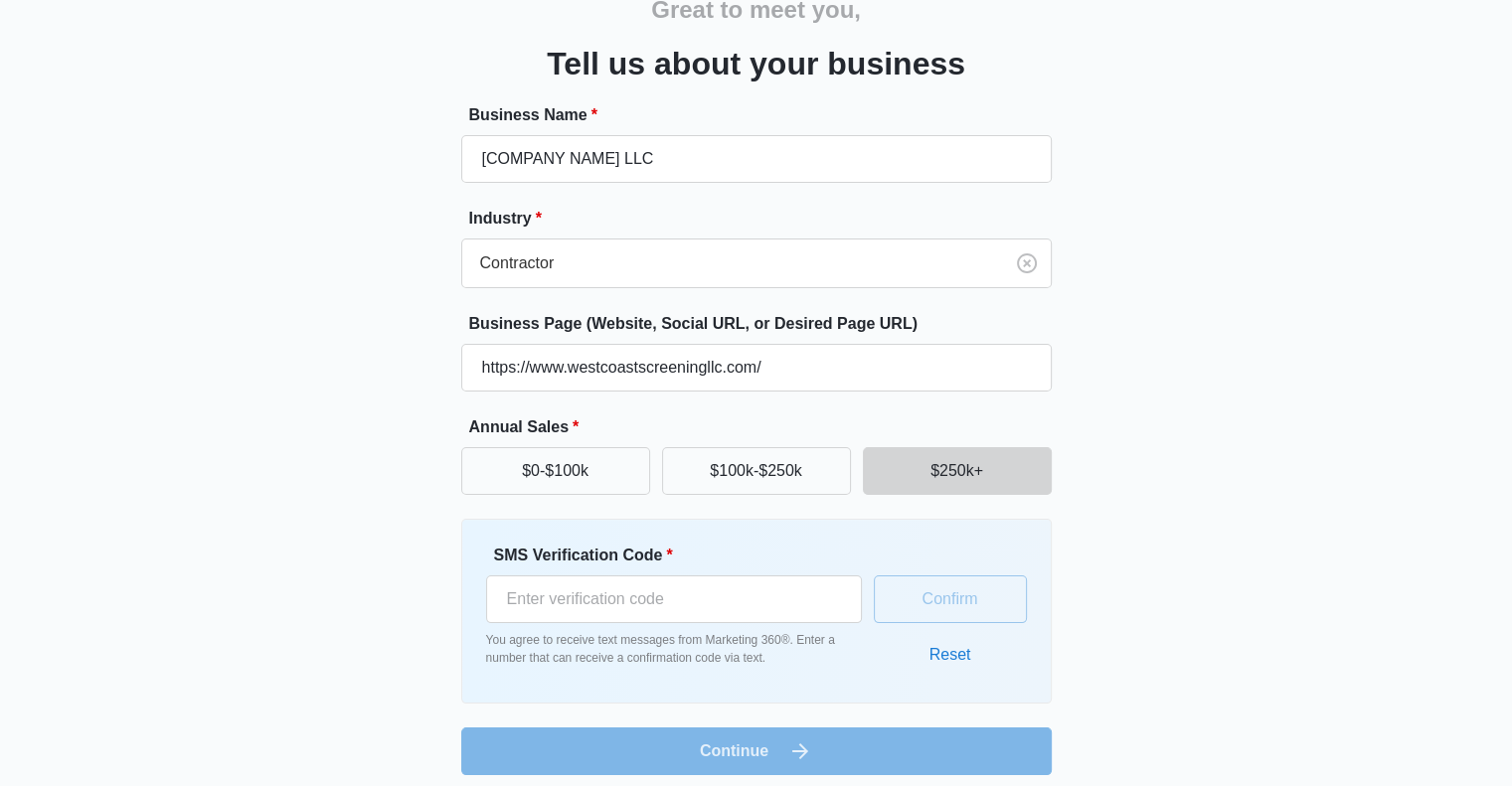click on "Reset" at bounding box center (950, 655) 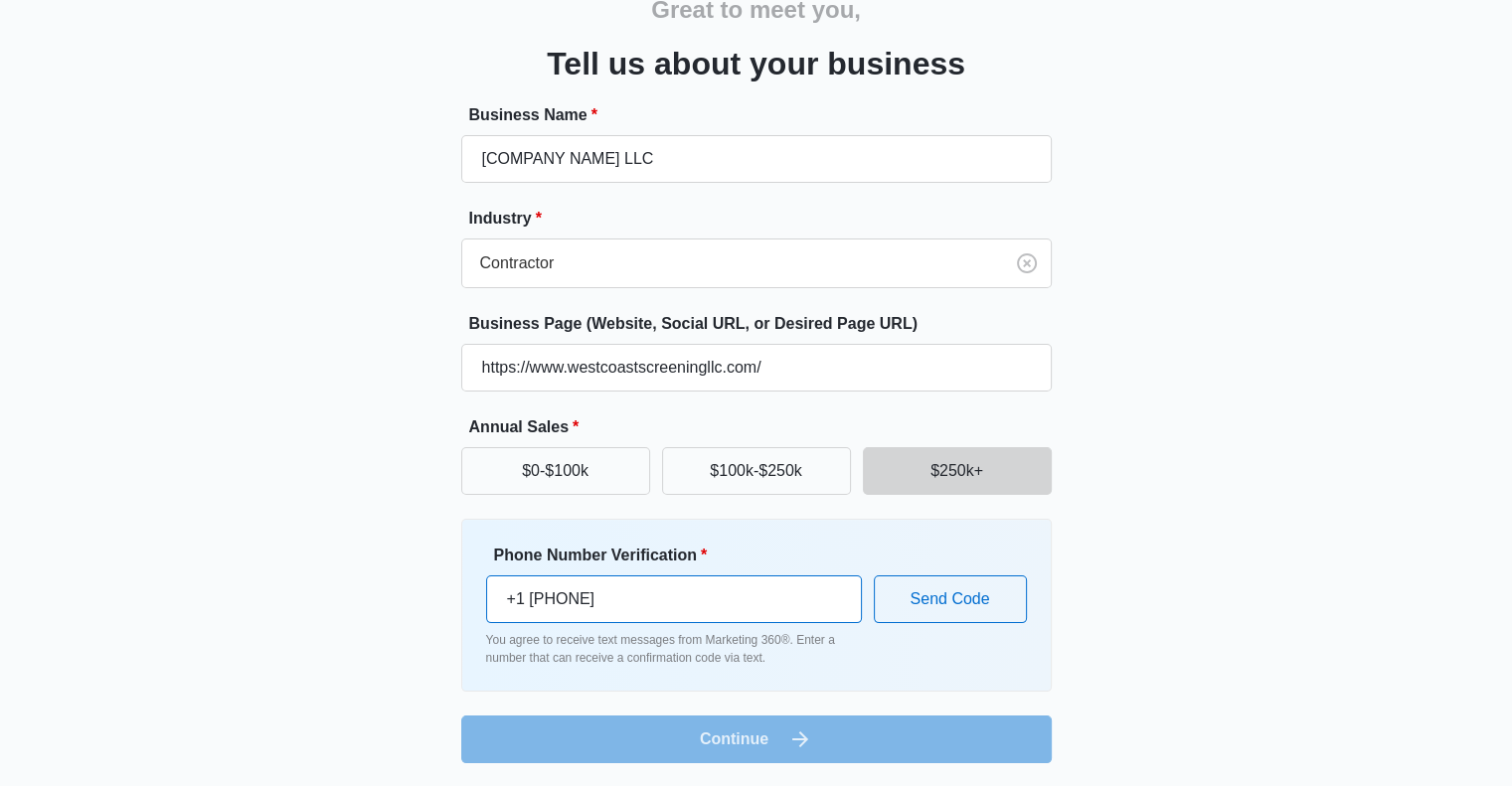 drag, startPoint x: 647, startPoint y: 599, endPoint x: 412, endPoint y: 540, distance: 242.29321 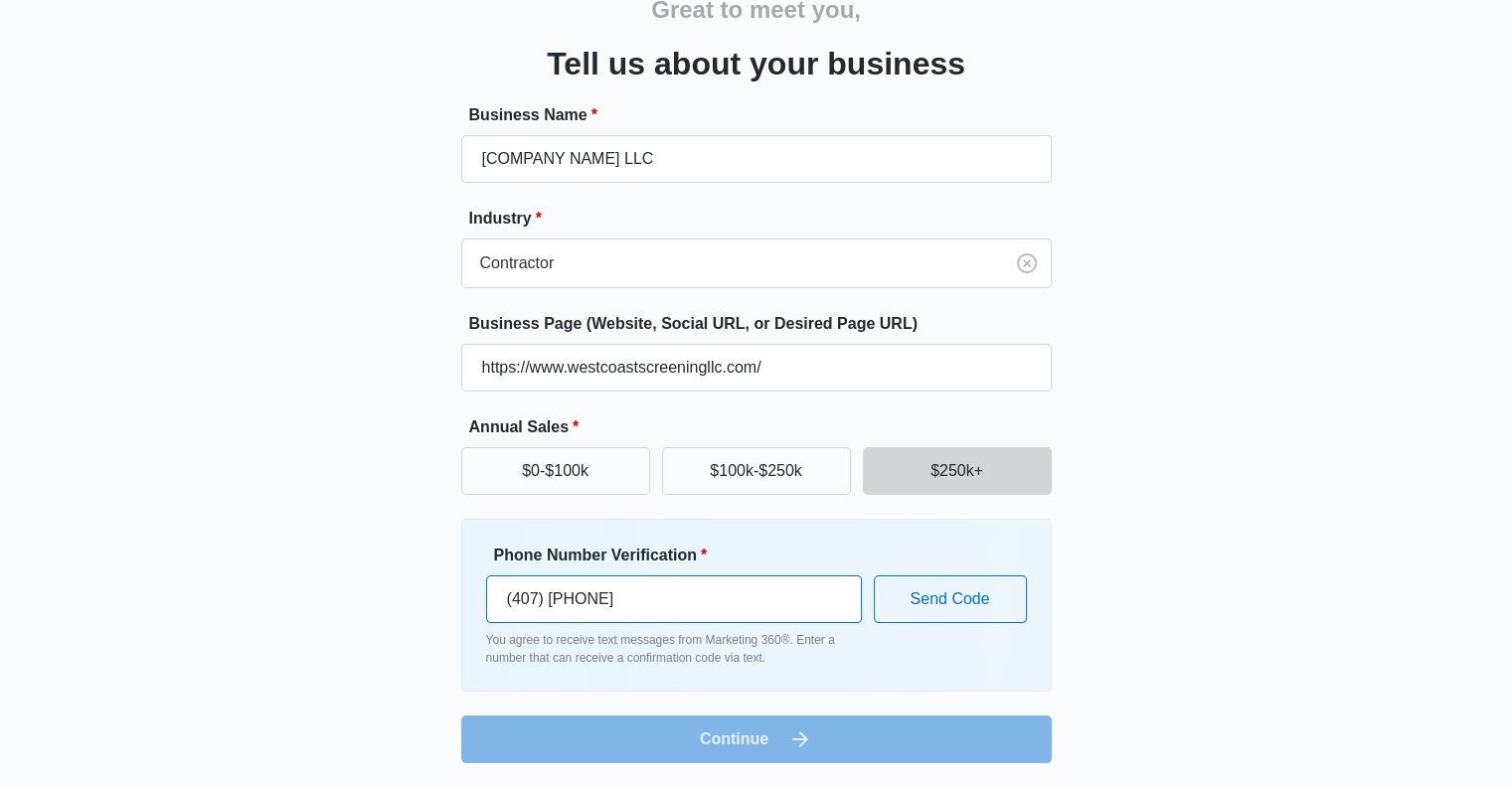 type on "(407) [PHONE]" 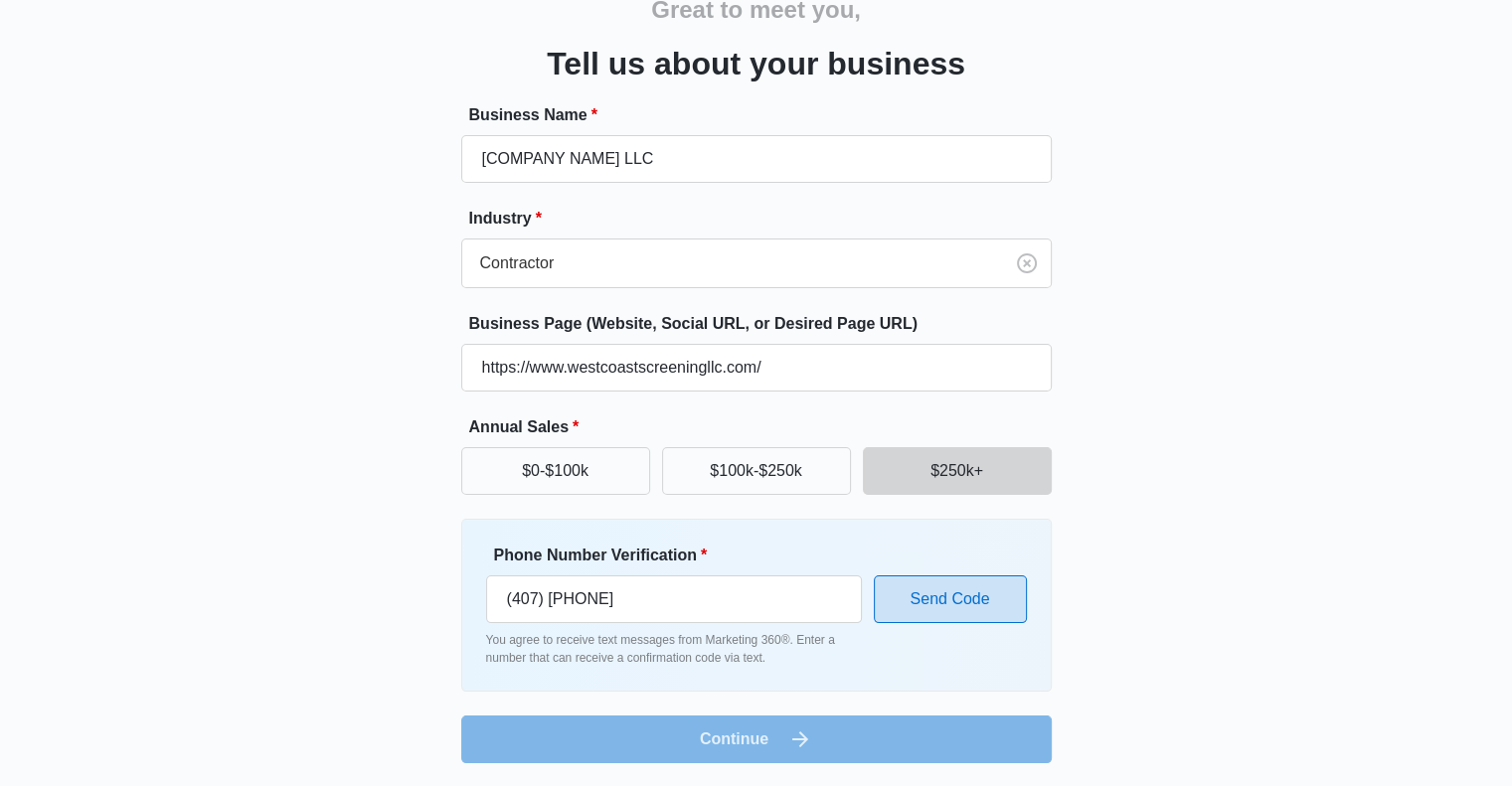 click on "Send Code" at bounding box center (950, 599) 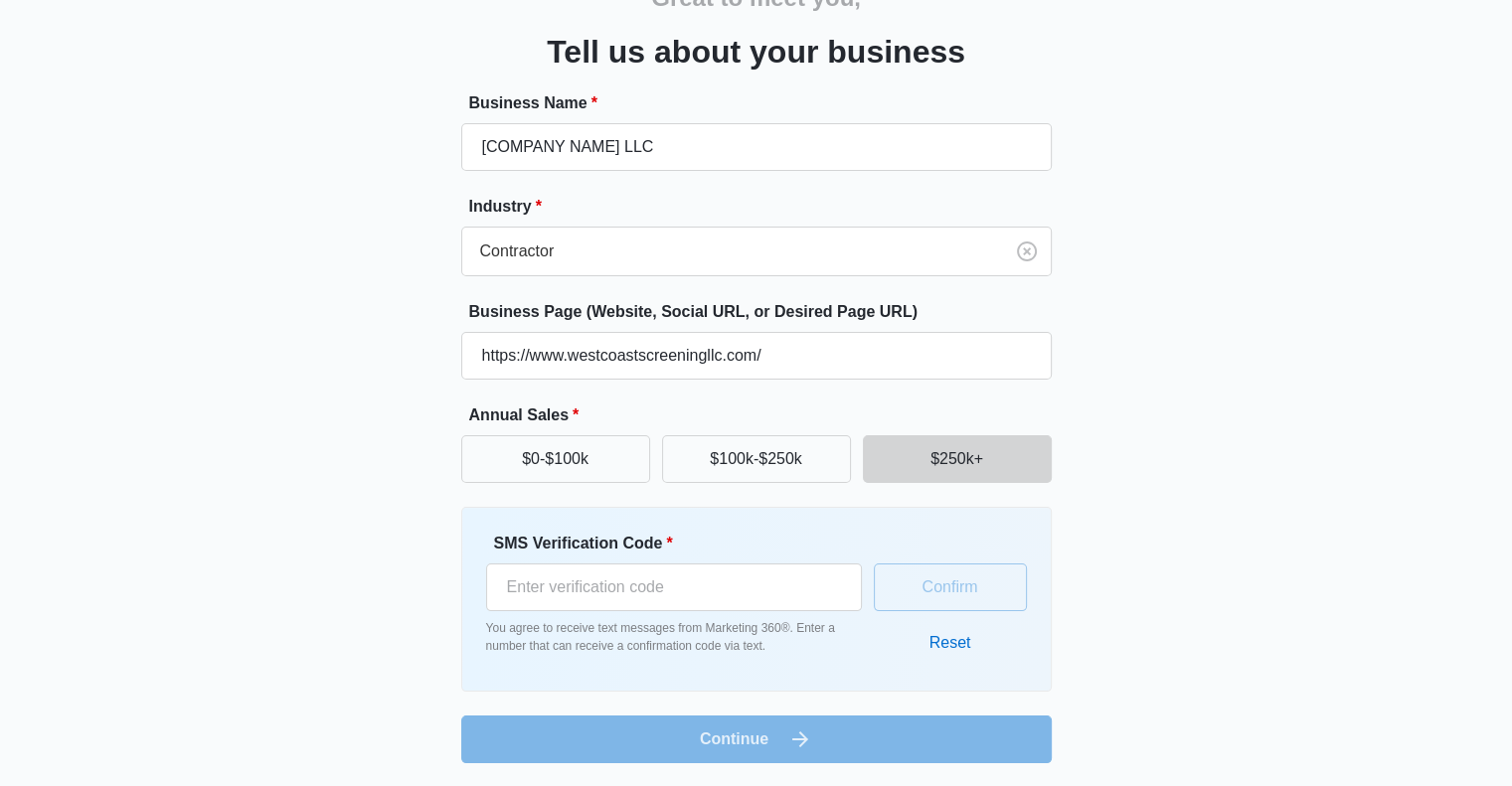 scroll, scrollTop: 0, scrollLeft: 0, axis: both 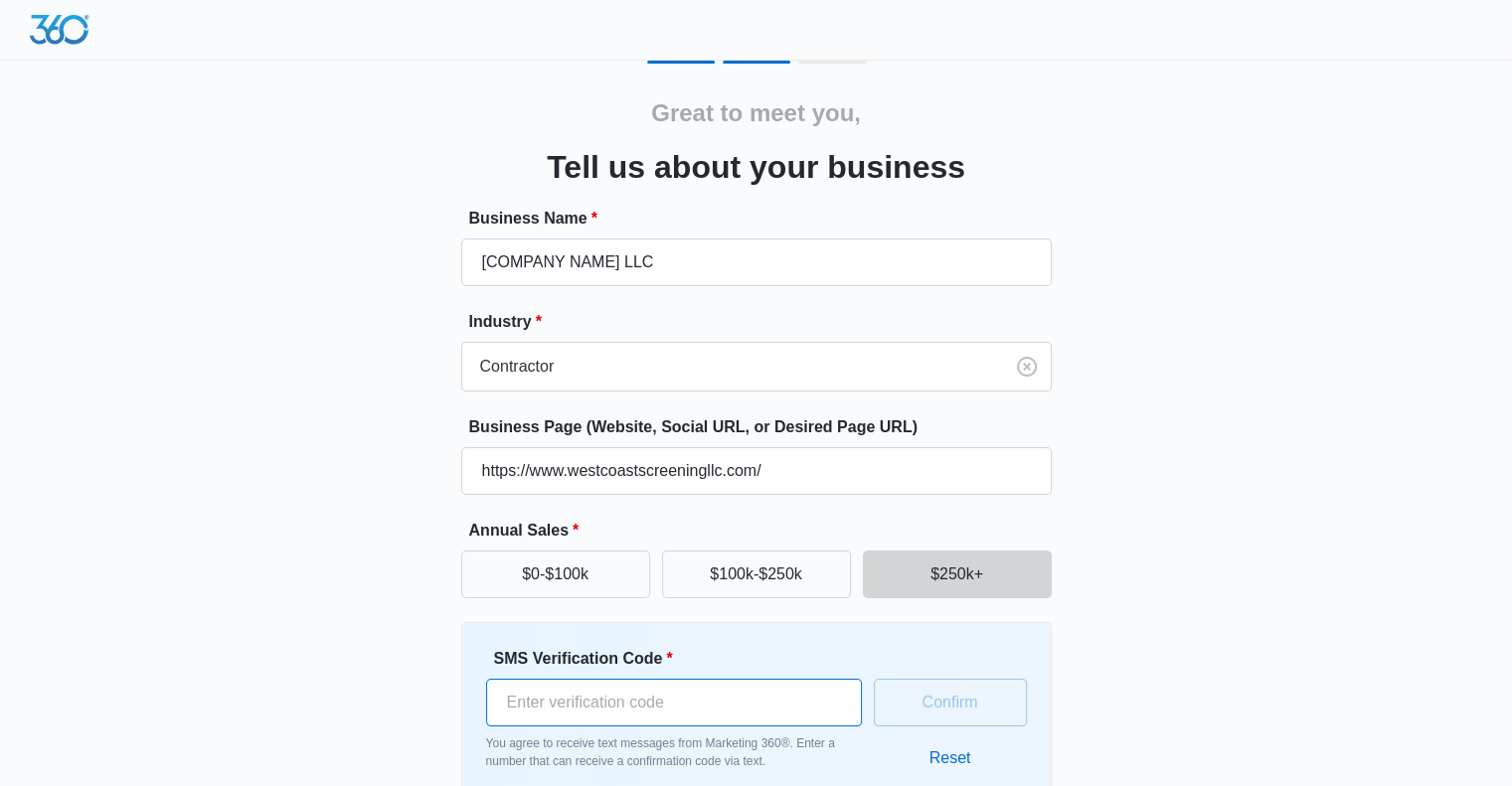 click on "SMS Verification Code *" at bounding box center [674, 703] 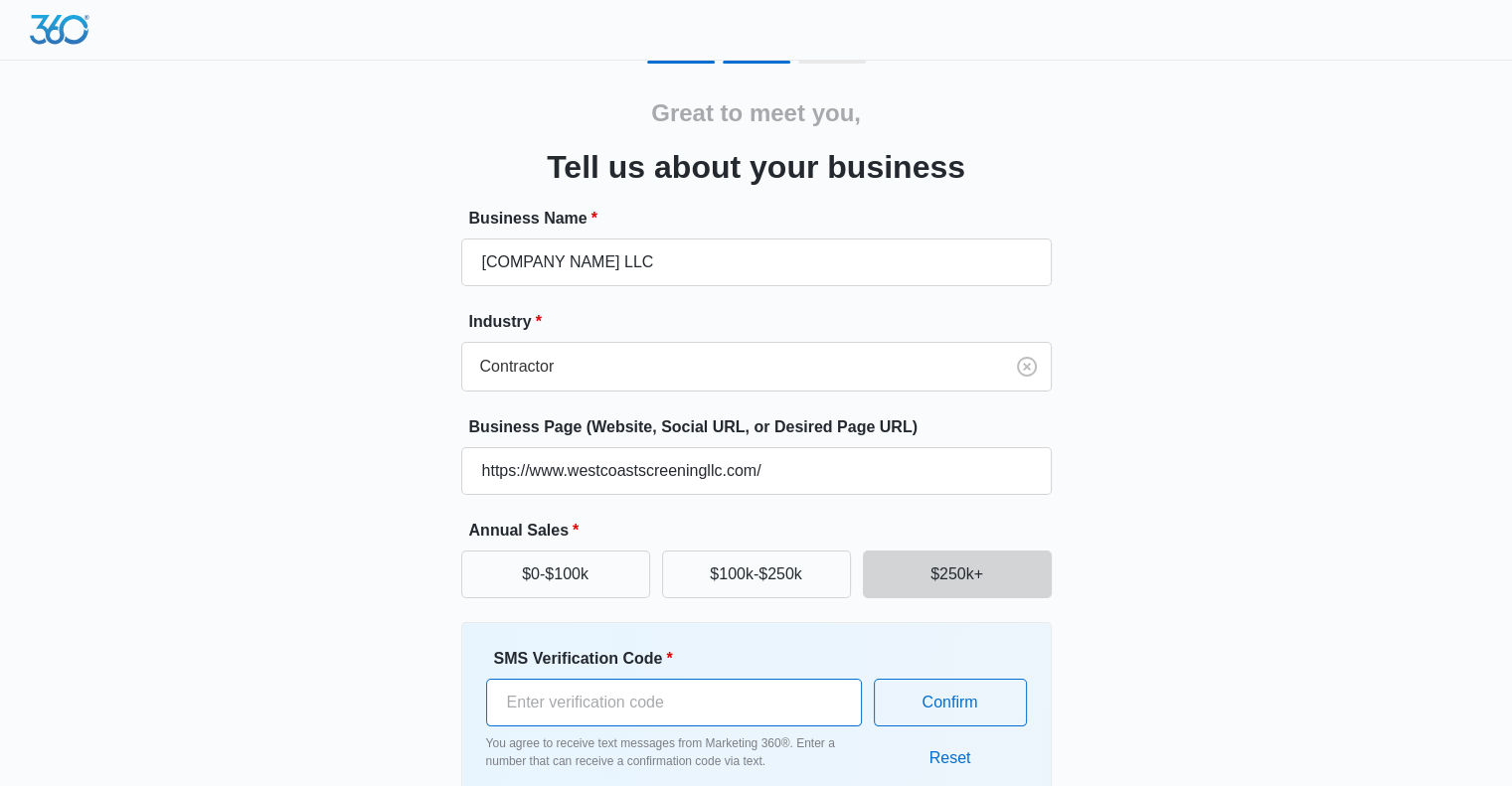 type on "[NUMBER]" 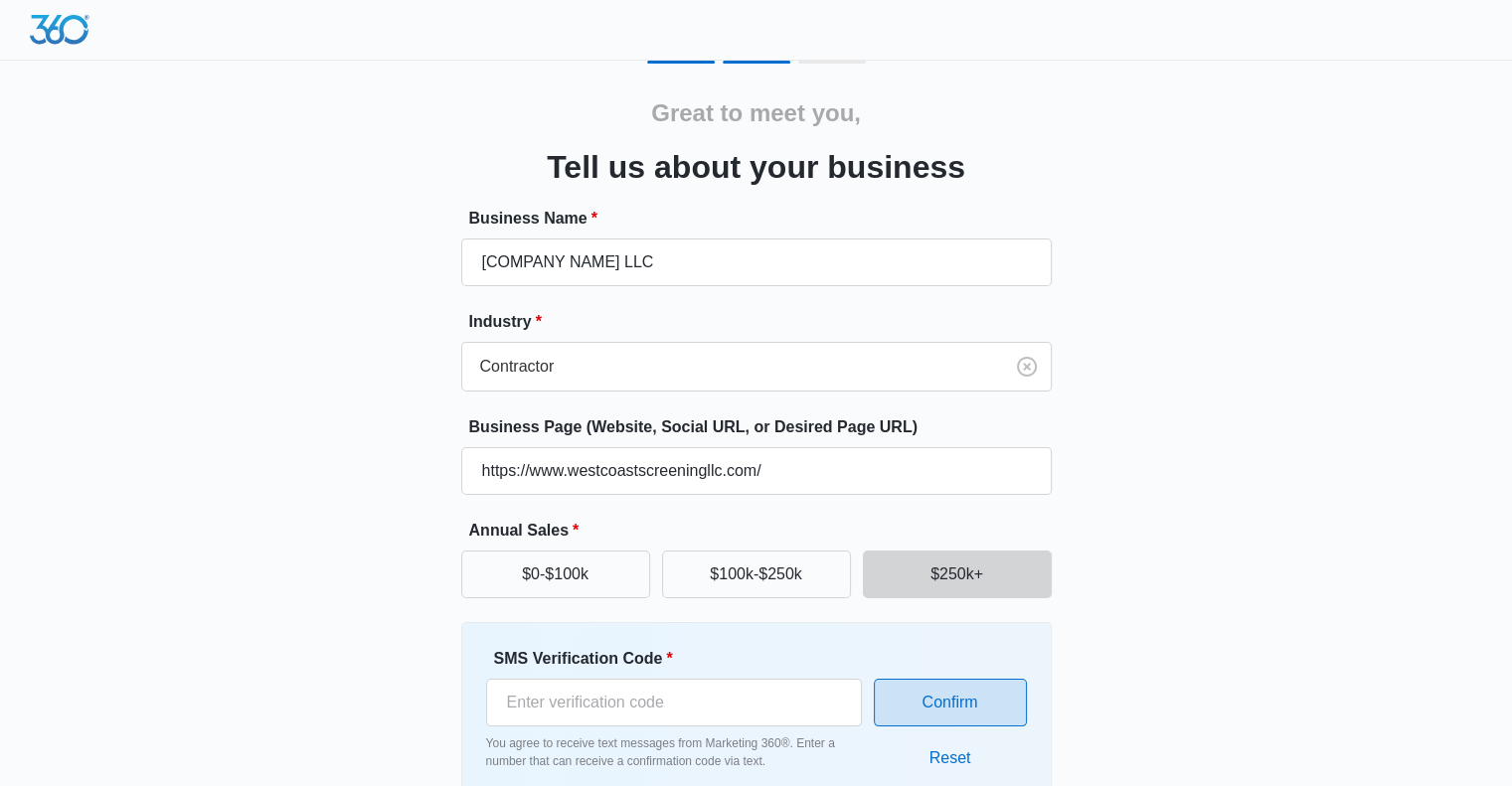 click on "Confirm" at bounding box center [950, 703] 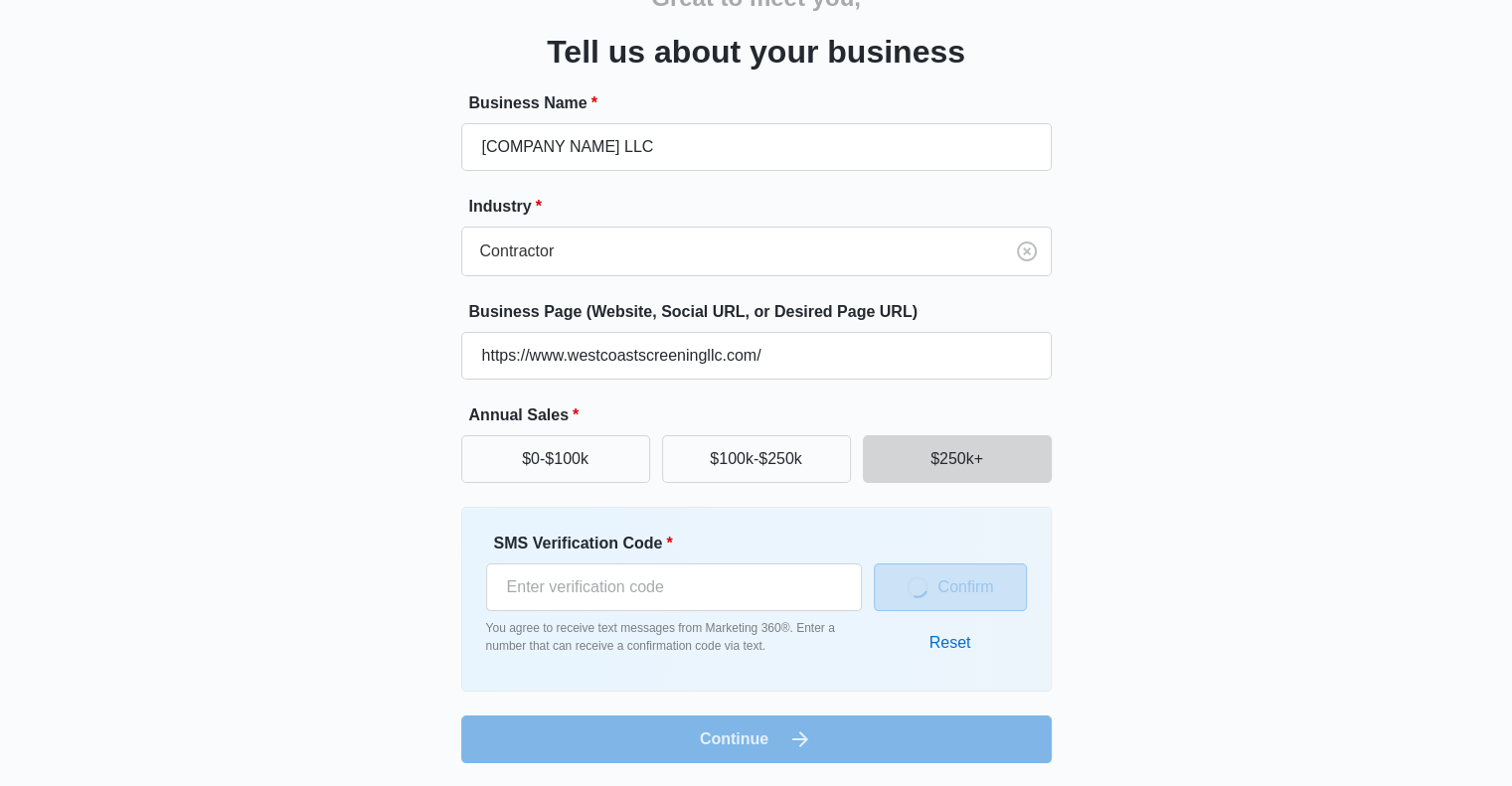 scroll, scrollTop: 103, scrollLeft: 0, axis: vertical 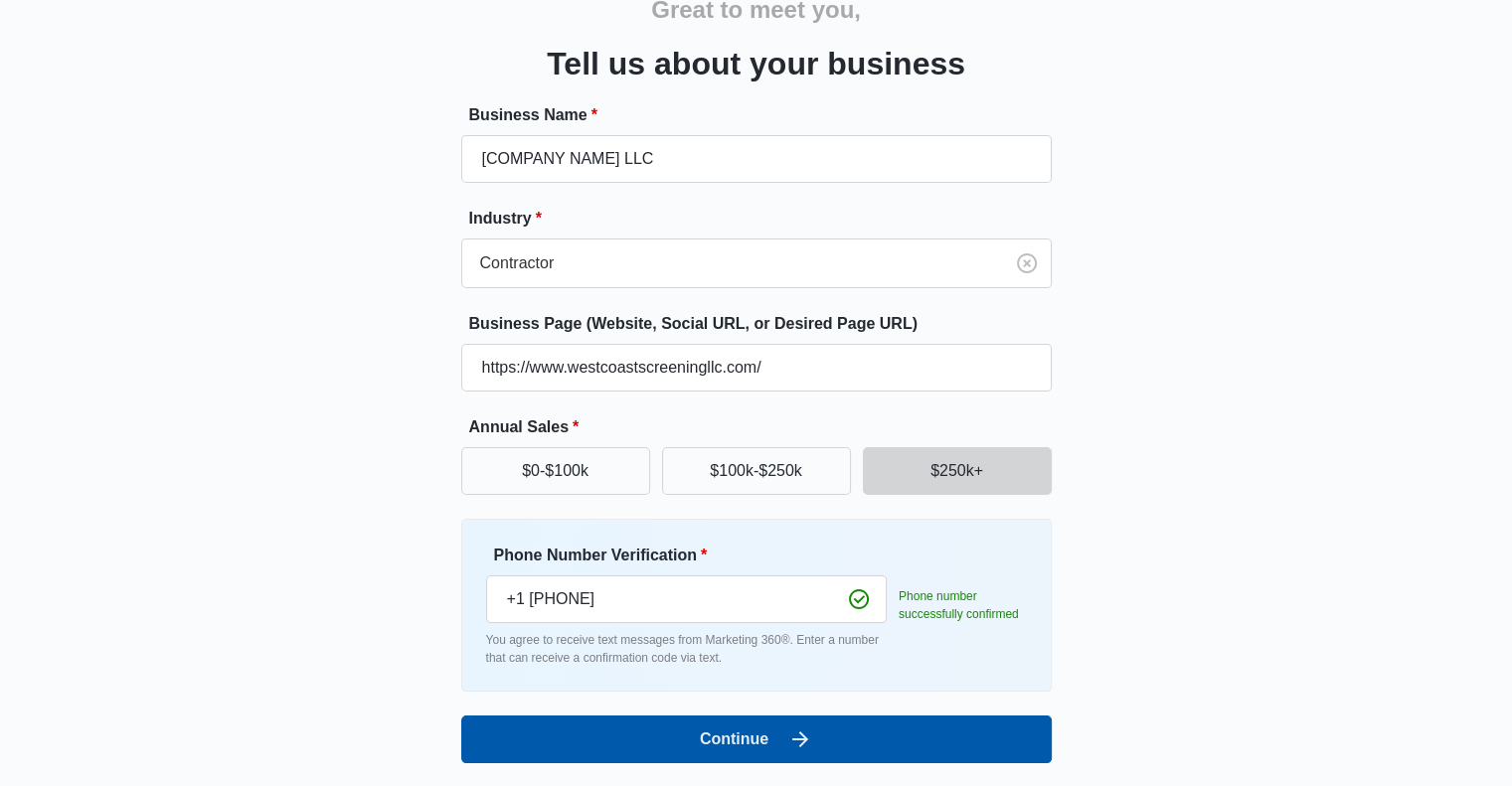 click on "Continue" at bounding box center [756, 739] 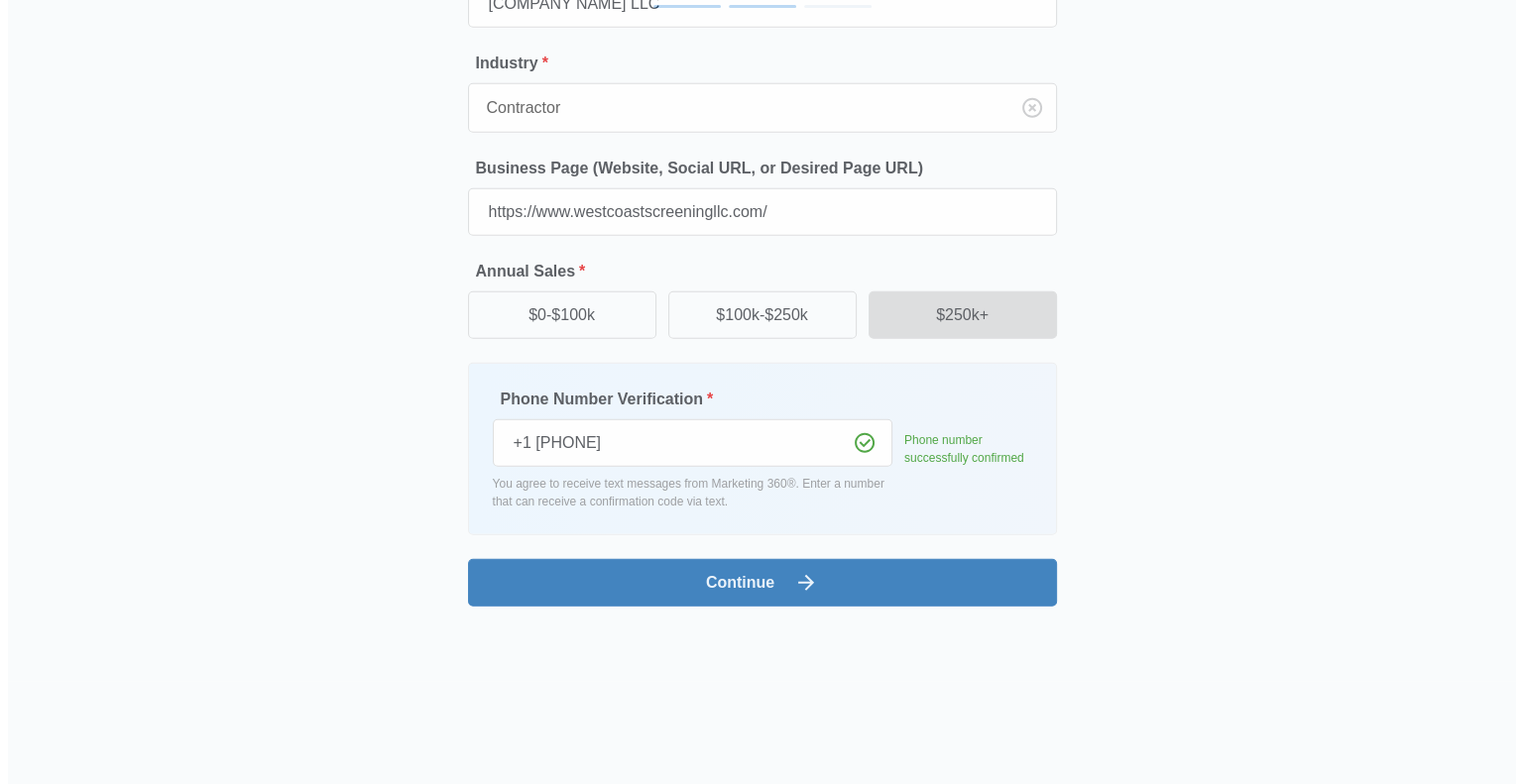 scroll, scrollTop: 0, scrollLeft: 0, axis: both 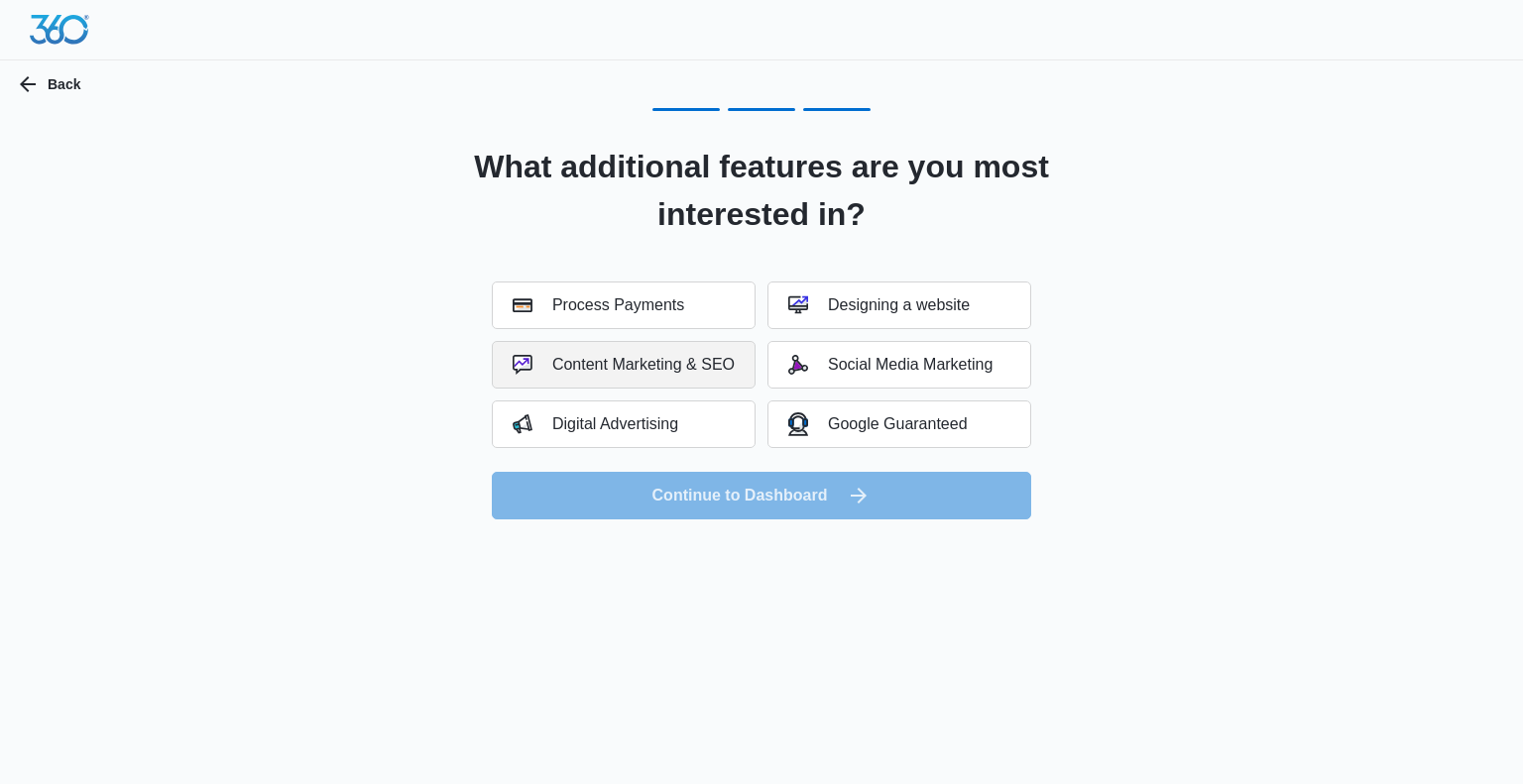 click on "Content Marketing & SEO" at bounding box center (624, 365) 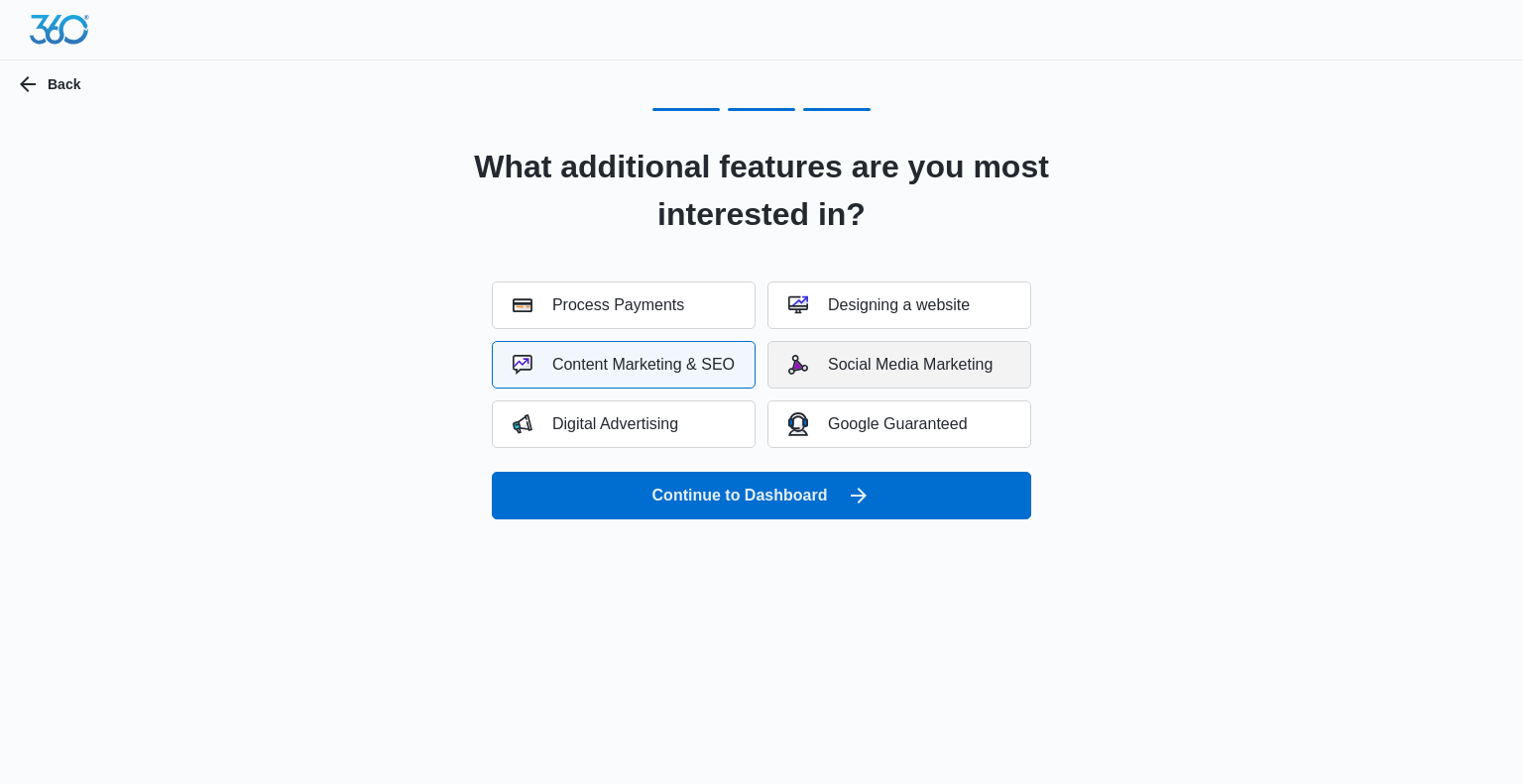 click on "Social Media Marketing" at bounding box center (899, 365) 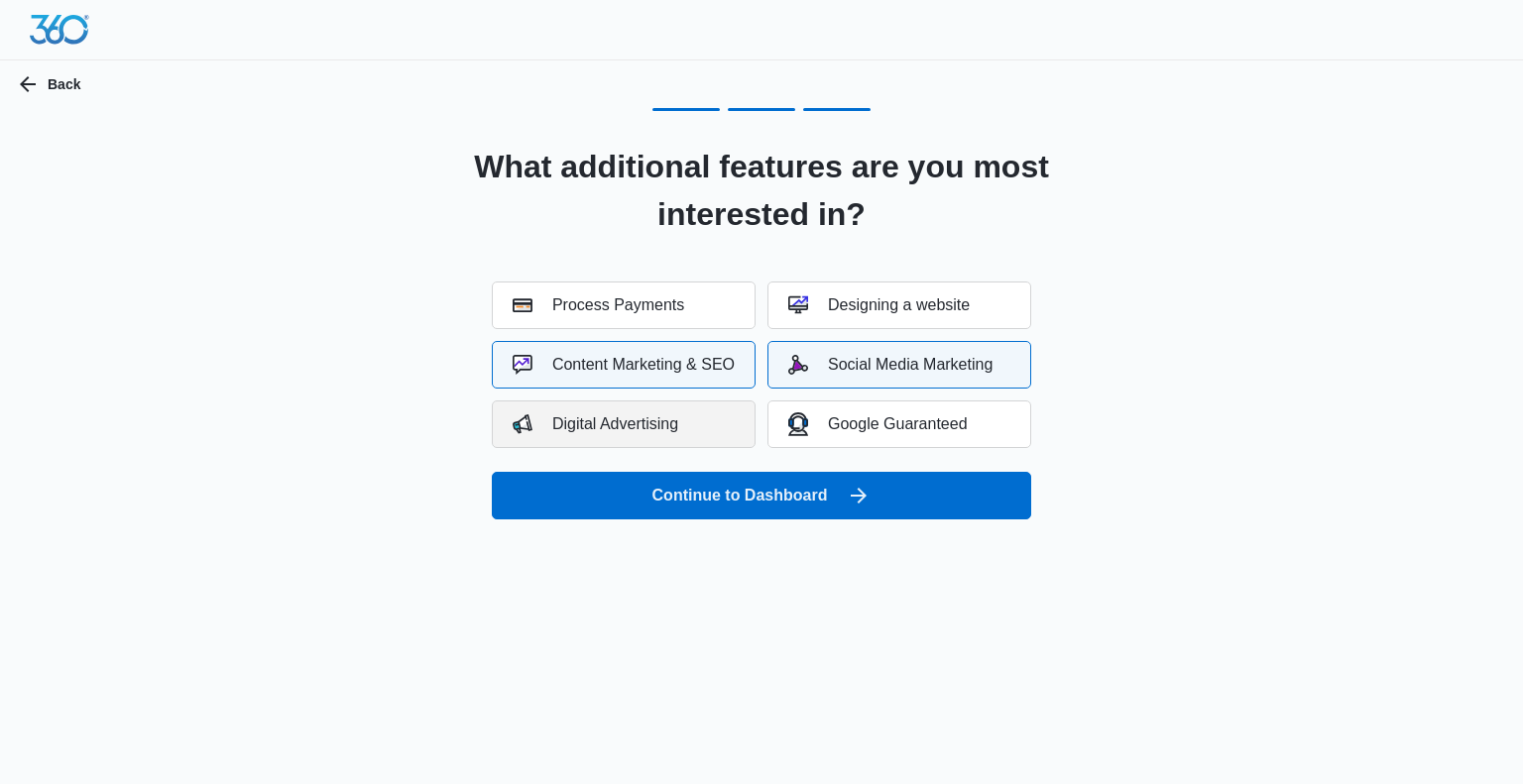 click on "Digital Advertising" at bounding box center (624, 424) 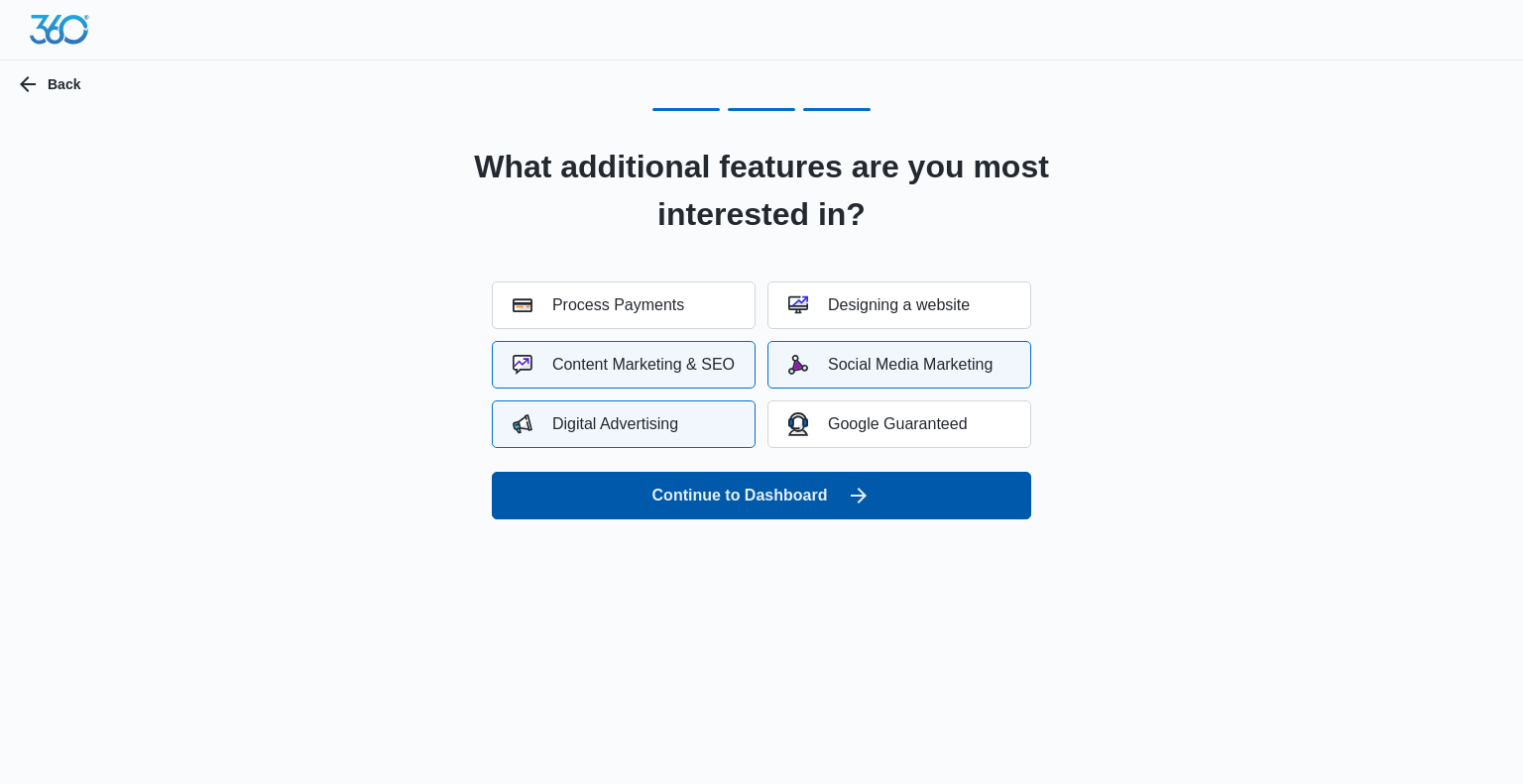 click on "Continue to Dashboard" at bounding box center (762, 496) 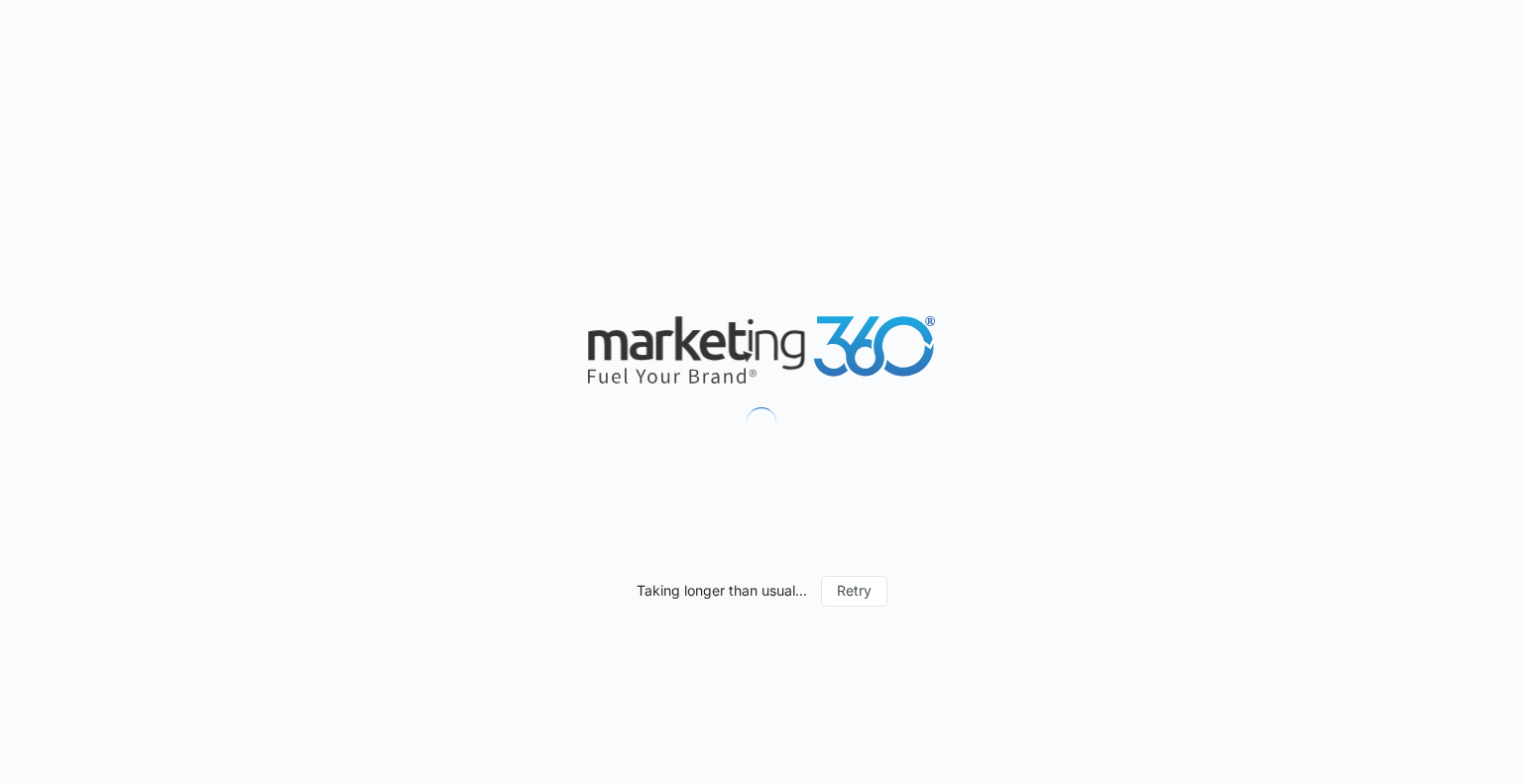 scroll, scrollTop: 0, scrollLeft: 0, axis: both 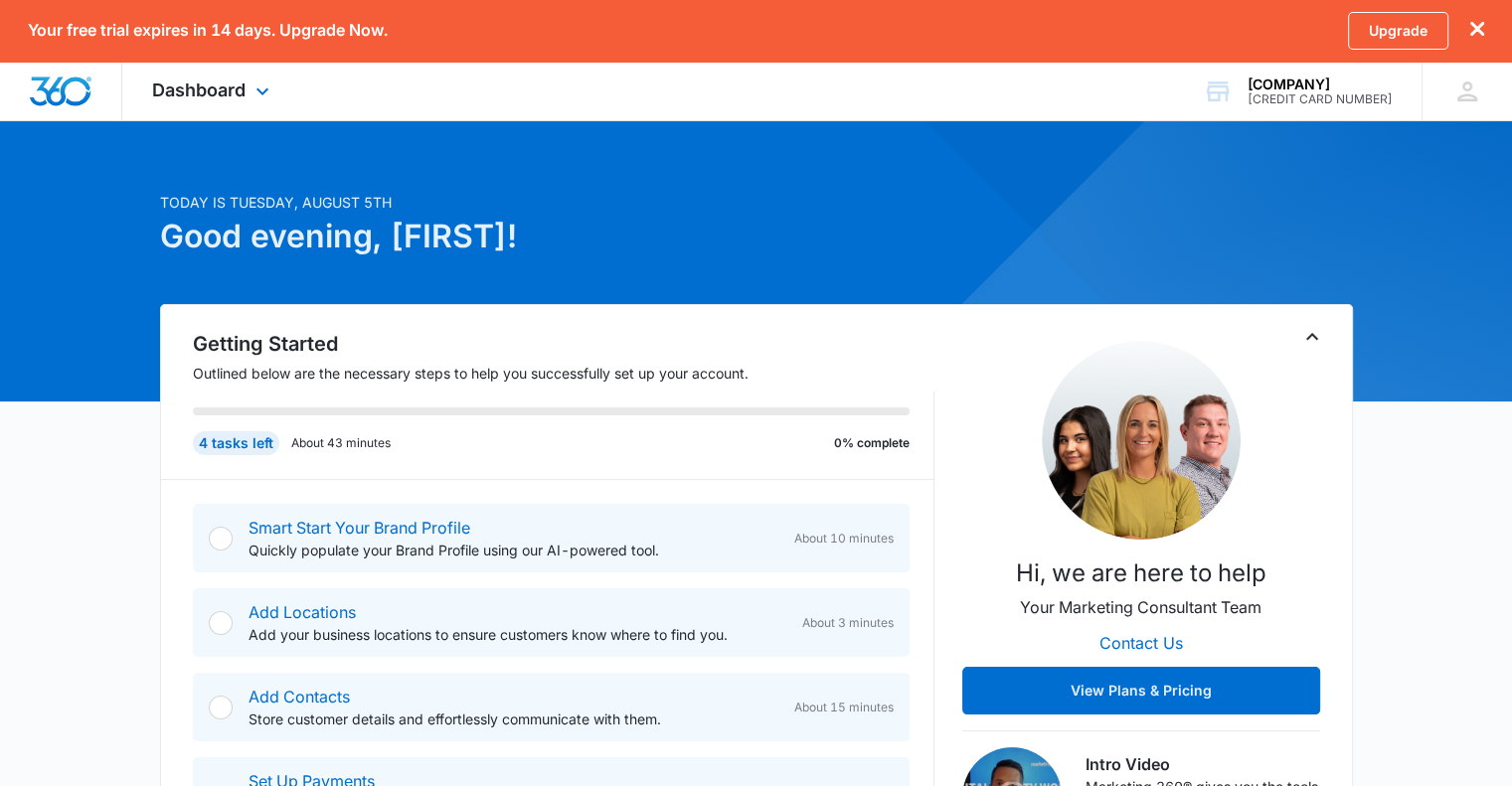 click on "Dashboard Apps Reputation Websites Forms CRM Email Shop Payments POS Ads Intelligence Brand Settings" at bounding box center [213, 90] 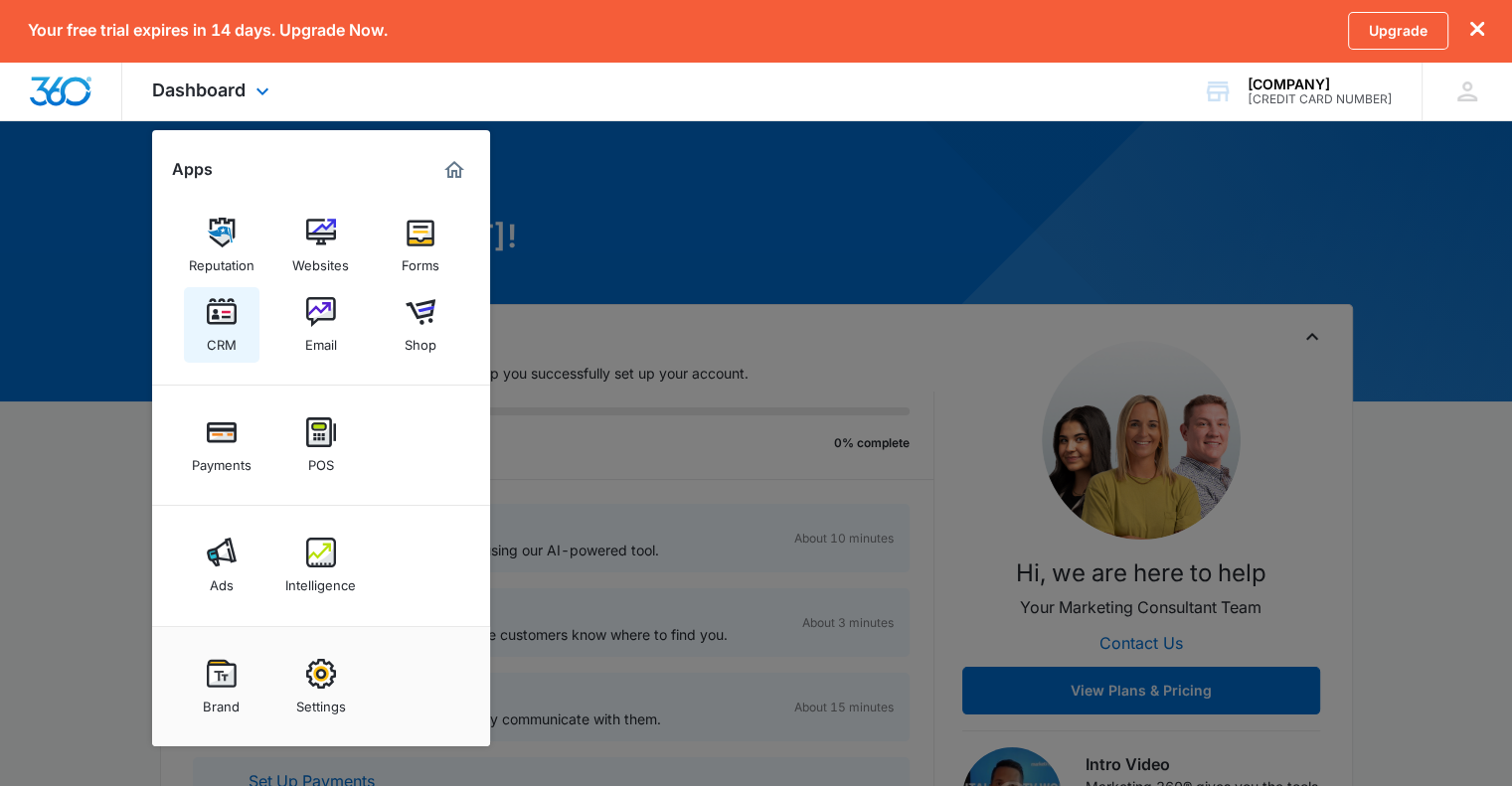 click on "CRM" at bounding box center [222, 325] 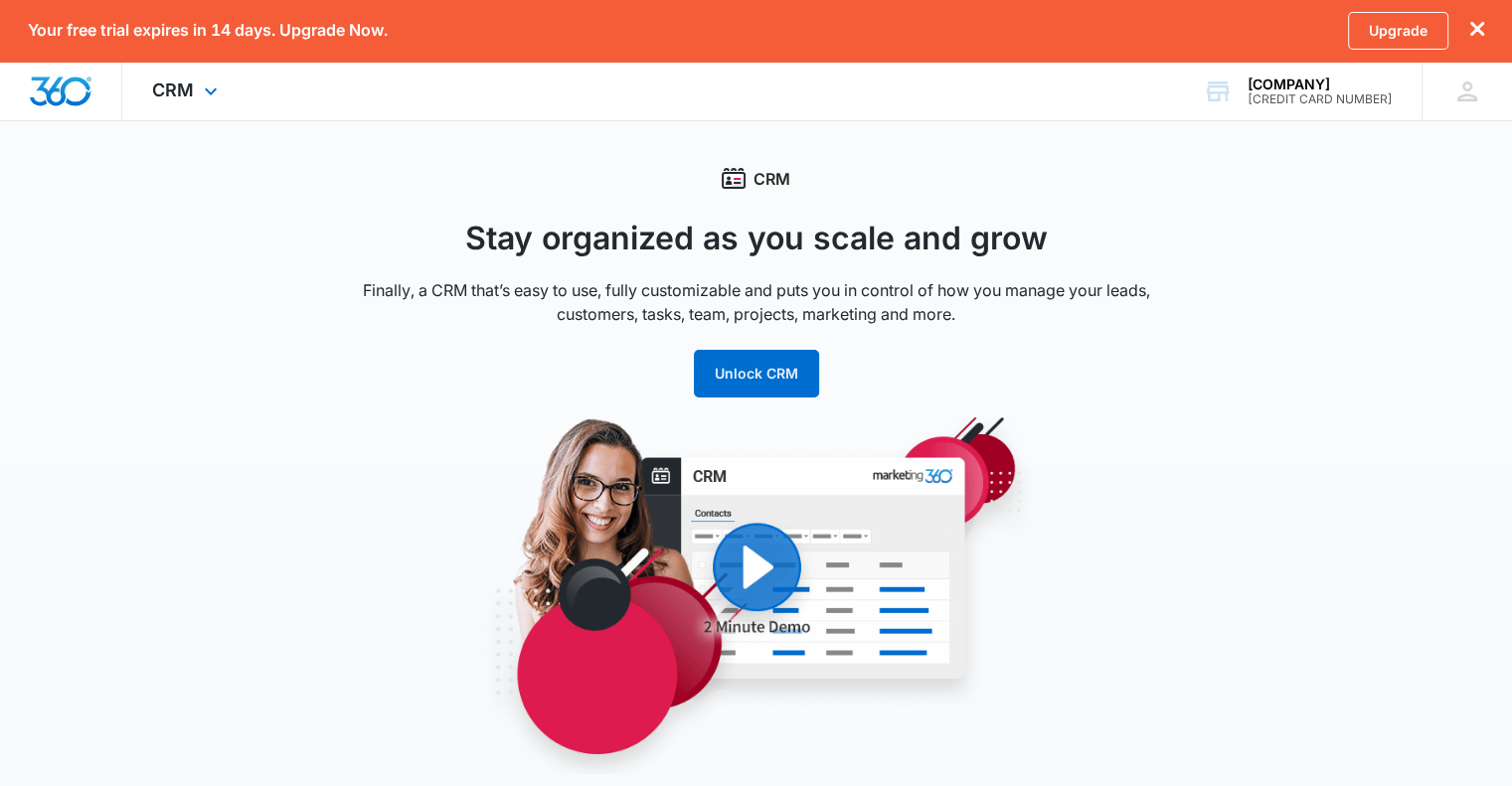 scroll, scrollTop: 0, scrollLeft: 0, axis: both 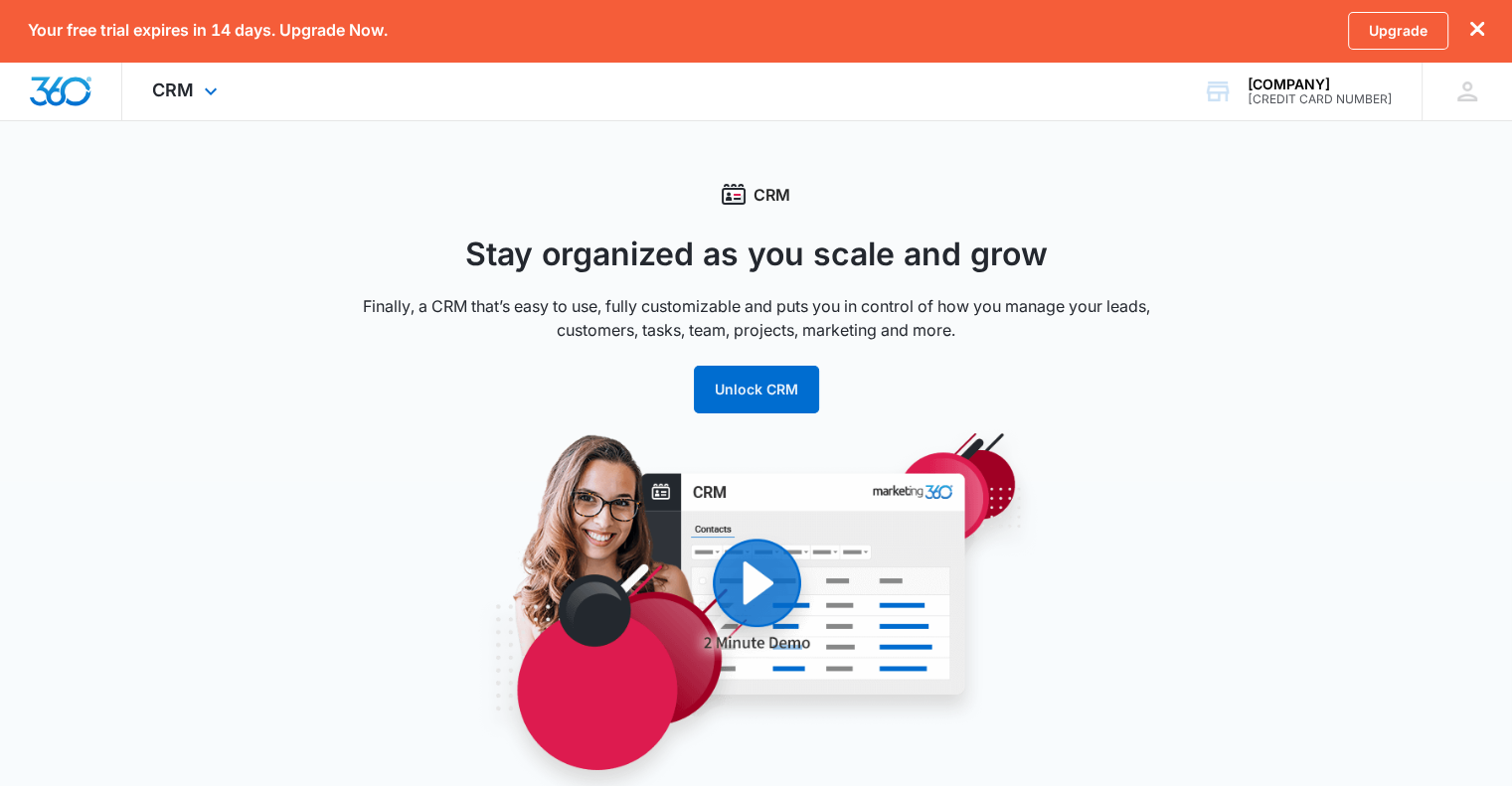 click on "CRM Apps Reputation Websites Forms CRM Email Shop Payments POS Ads Intelligence Brand Settings" at bounding box center [187, 90] 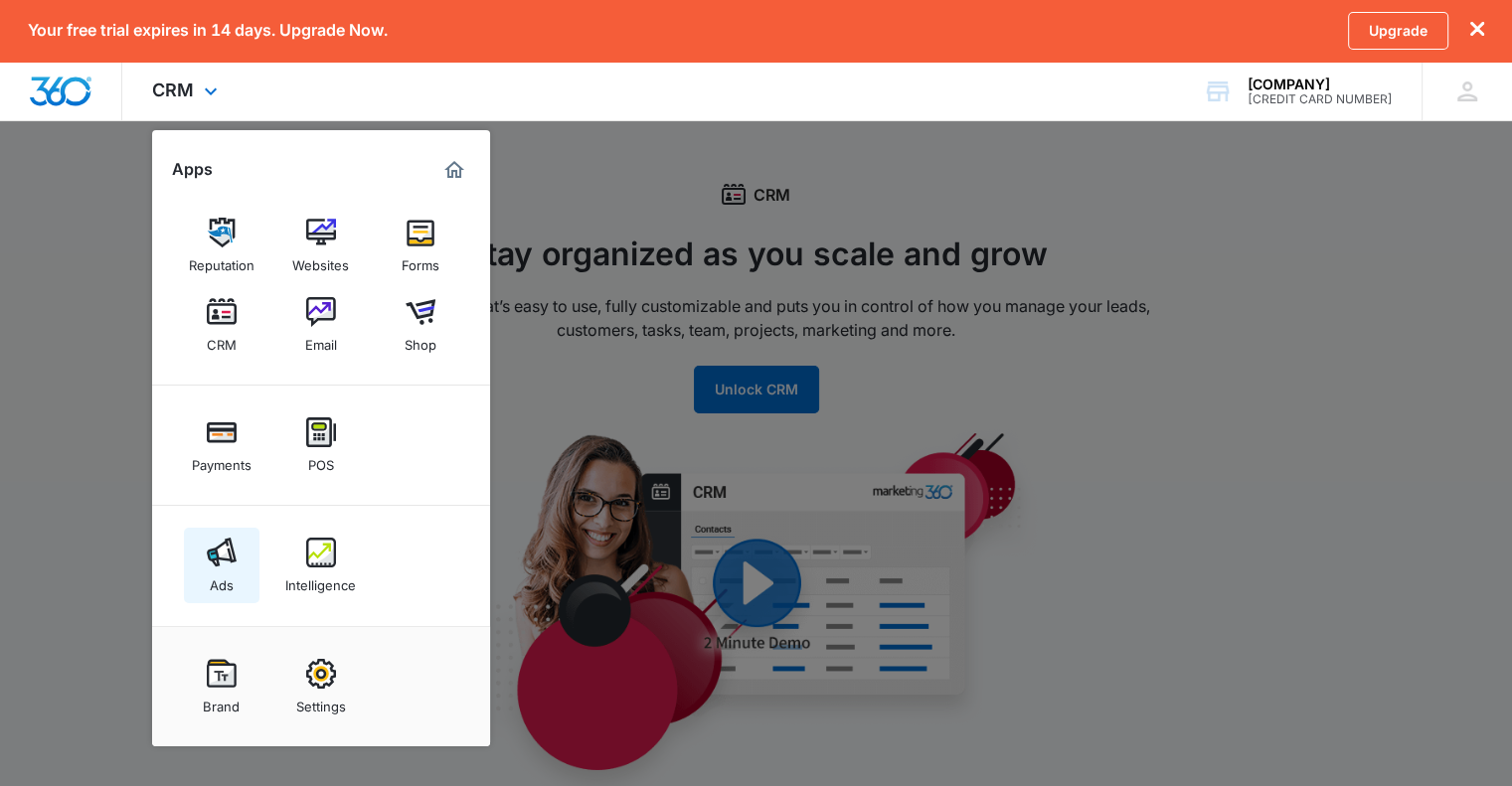 click at bounding box center [222, 552] 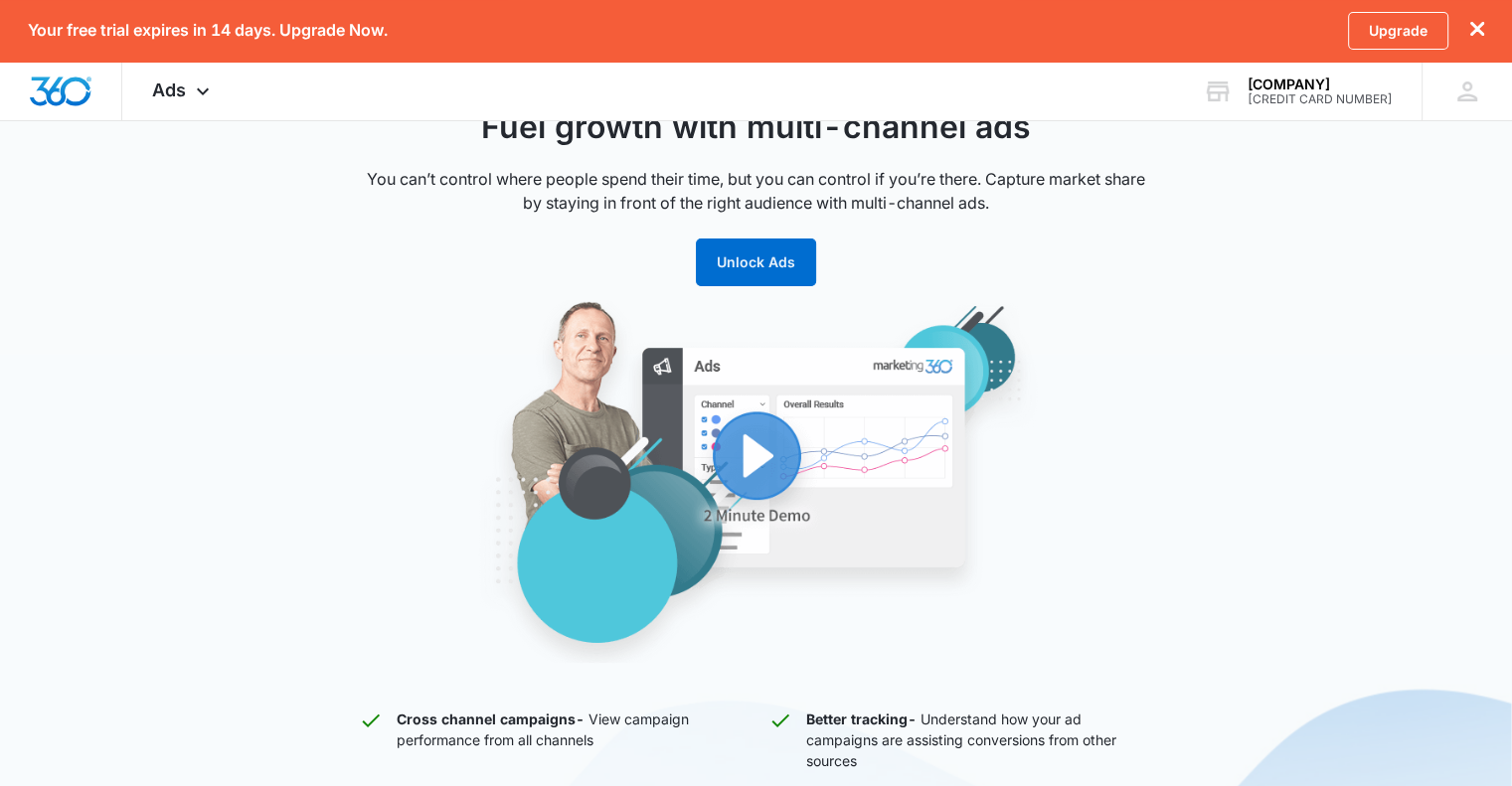scroll, scrollTop: 124, scrollLeft: 0, axis: vertical 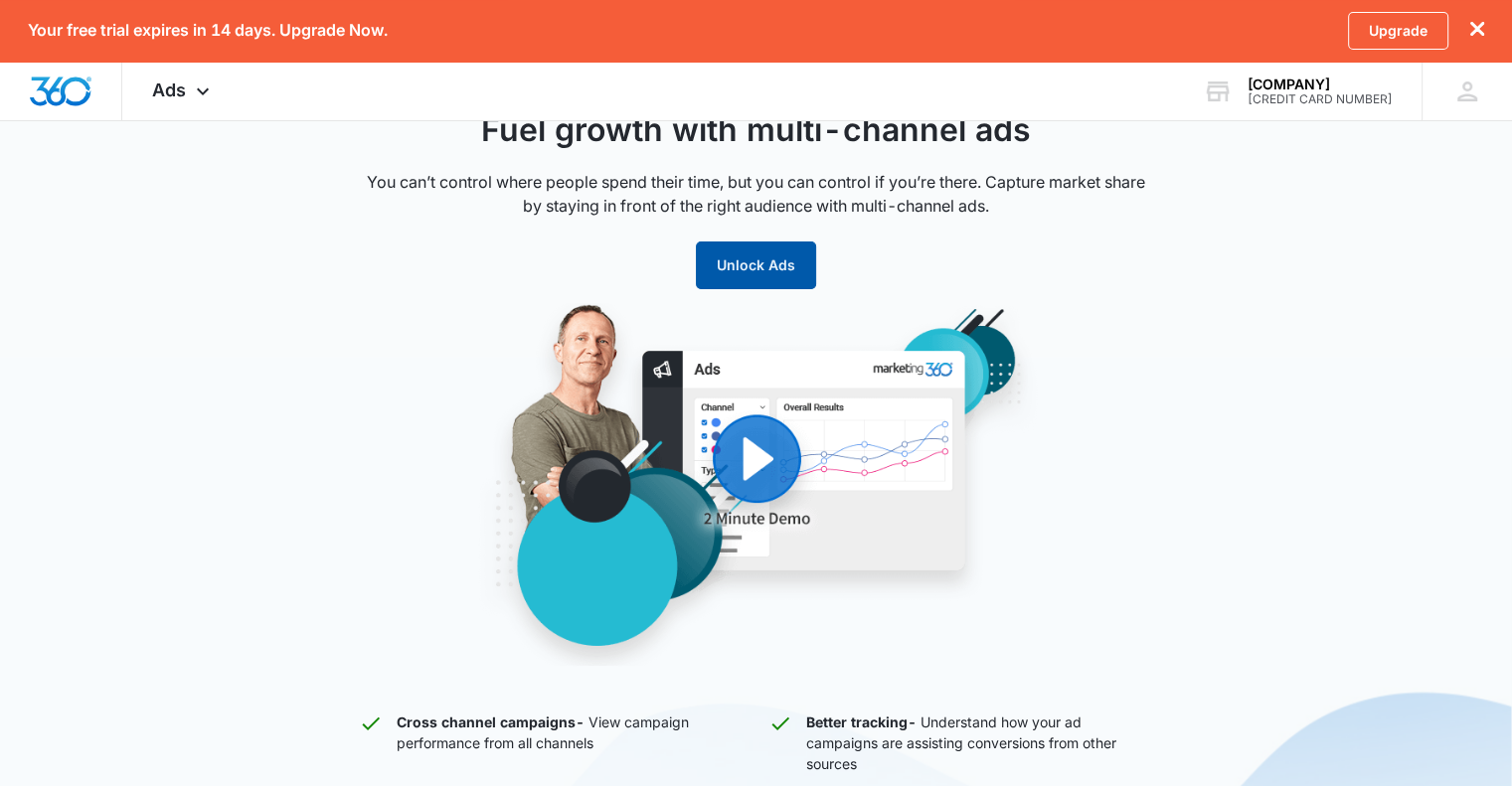 click on "Unlock Ads" at bounding box center [756, 265] 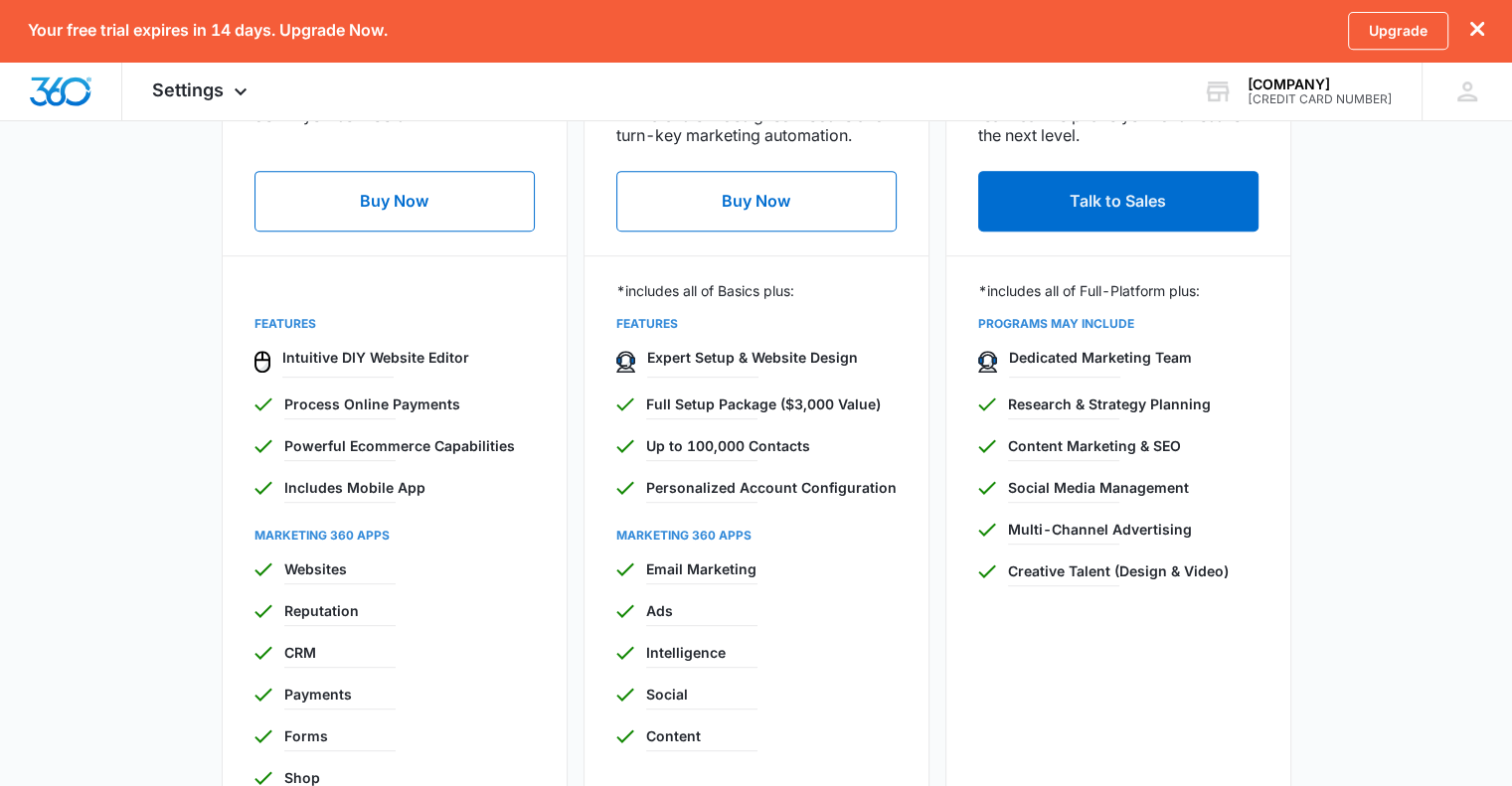 scroll, scrollTop: 834, scrollLeft: 0, axis: vertical 